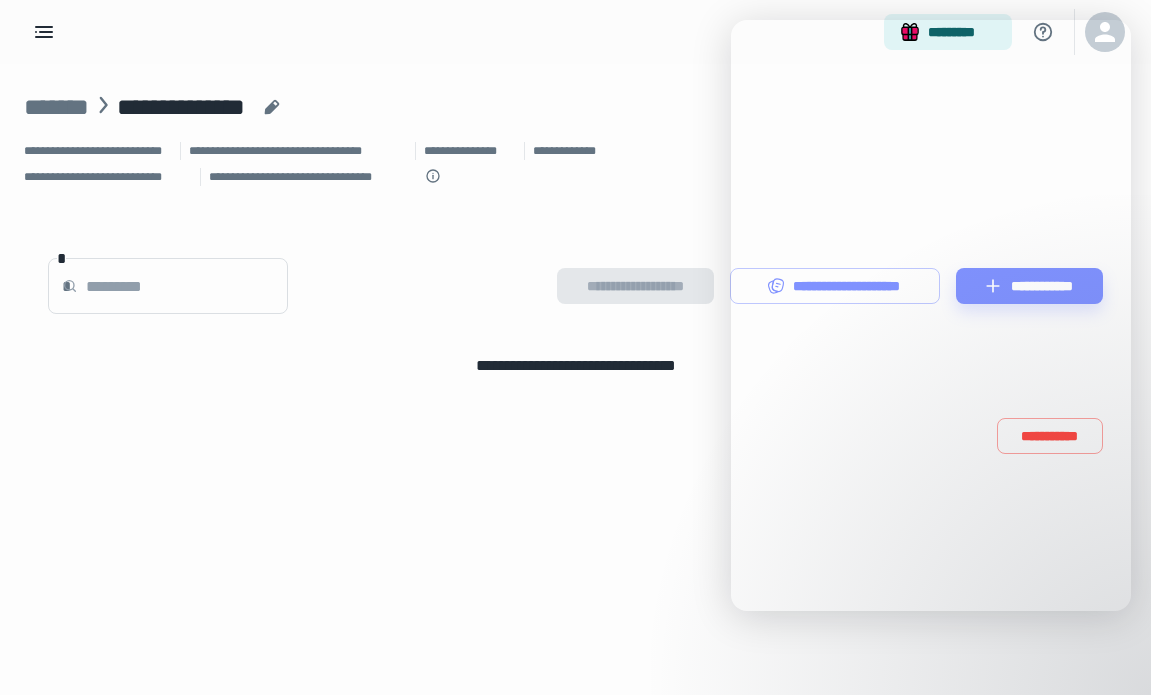 scroll, scrollTop: 0, scrollLeft: 0, axis: both 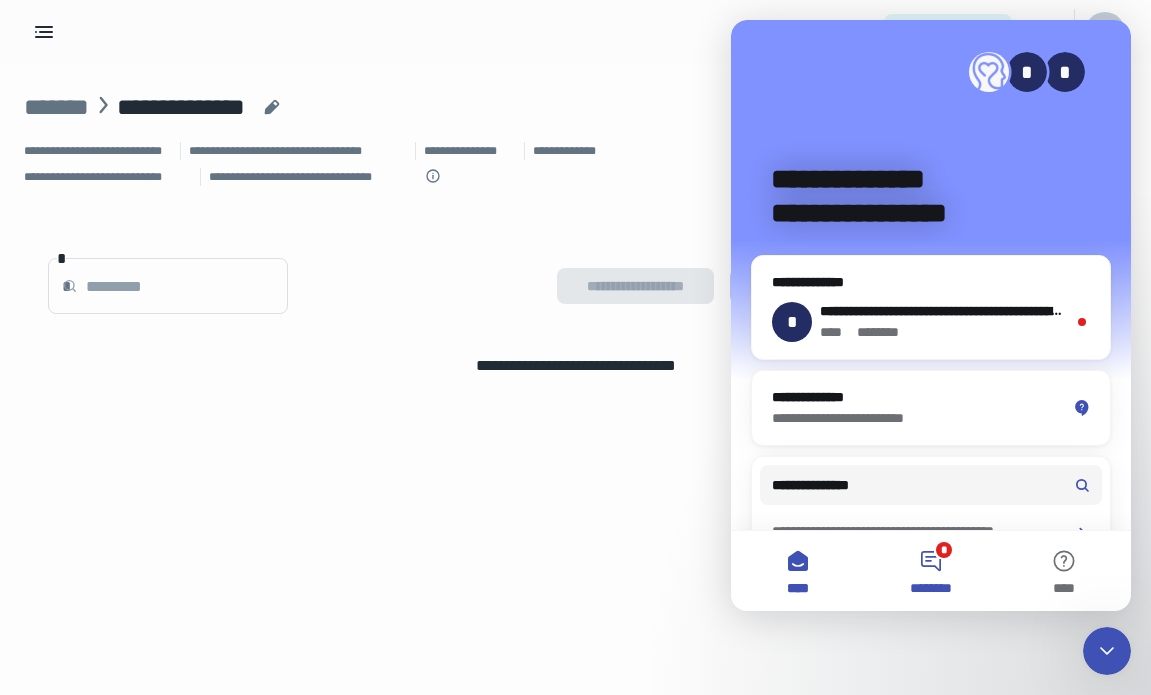 click on "* ********" at bounding box center [930, 571] 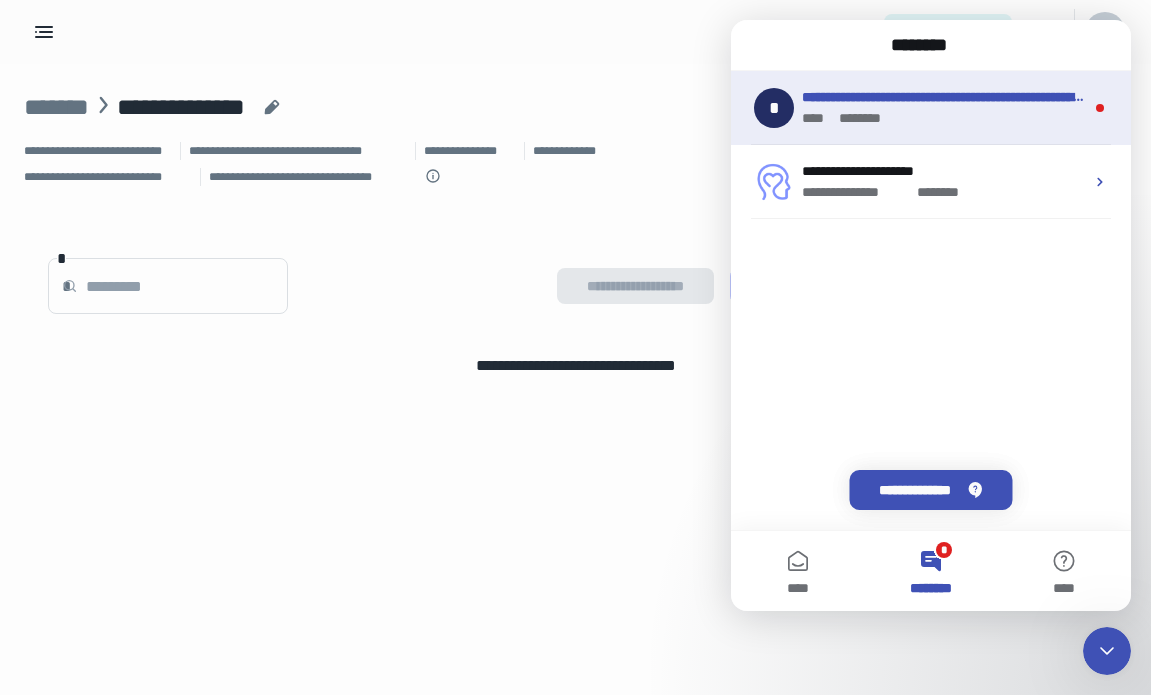 click on "**** * ******" at bounding box center (943, 118) 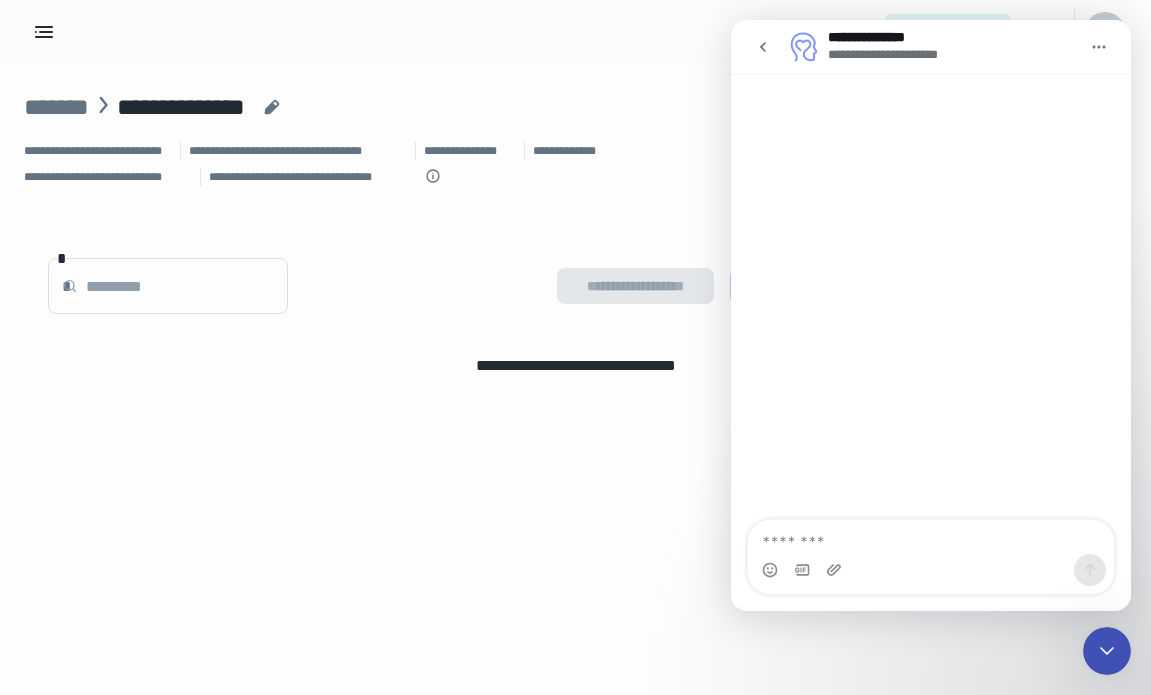 scroll, scrollTop: 3, scrollLeft: 0, axis: vertical 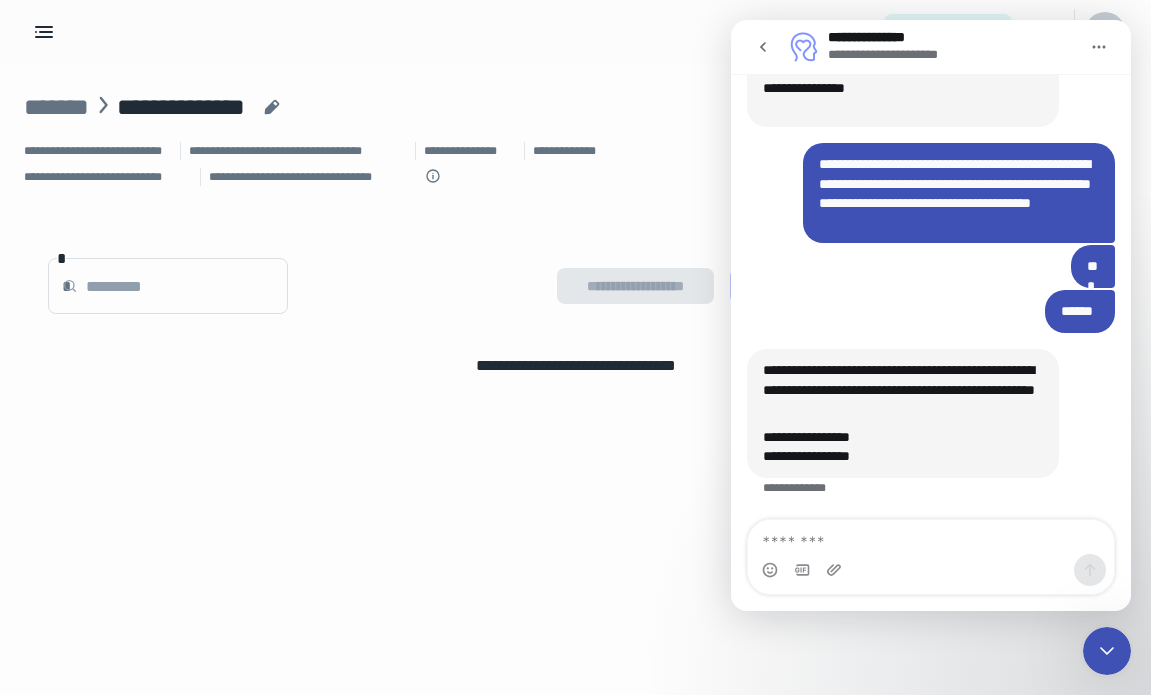 click at bounding box center (931, 537) 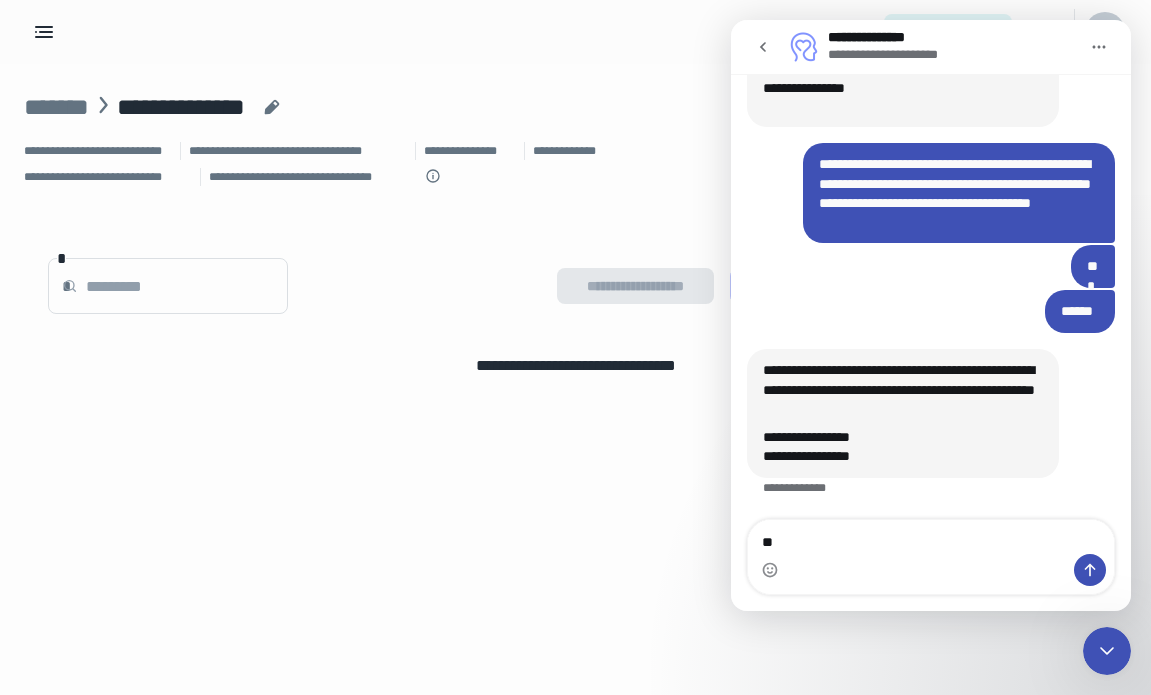 type on "*" 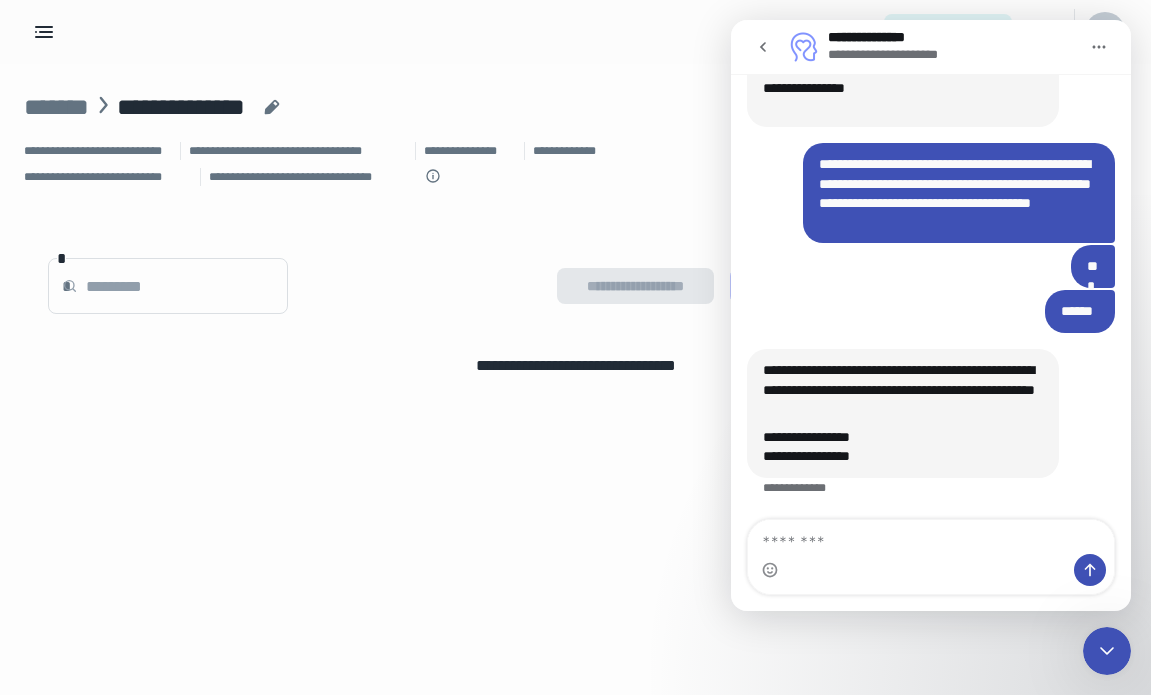 type on "*" 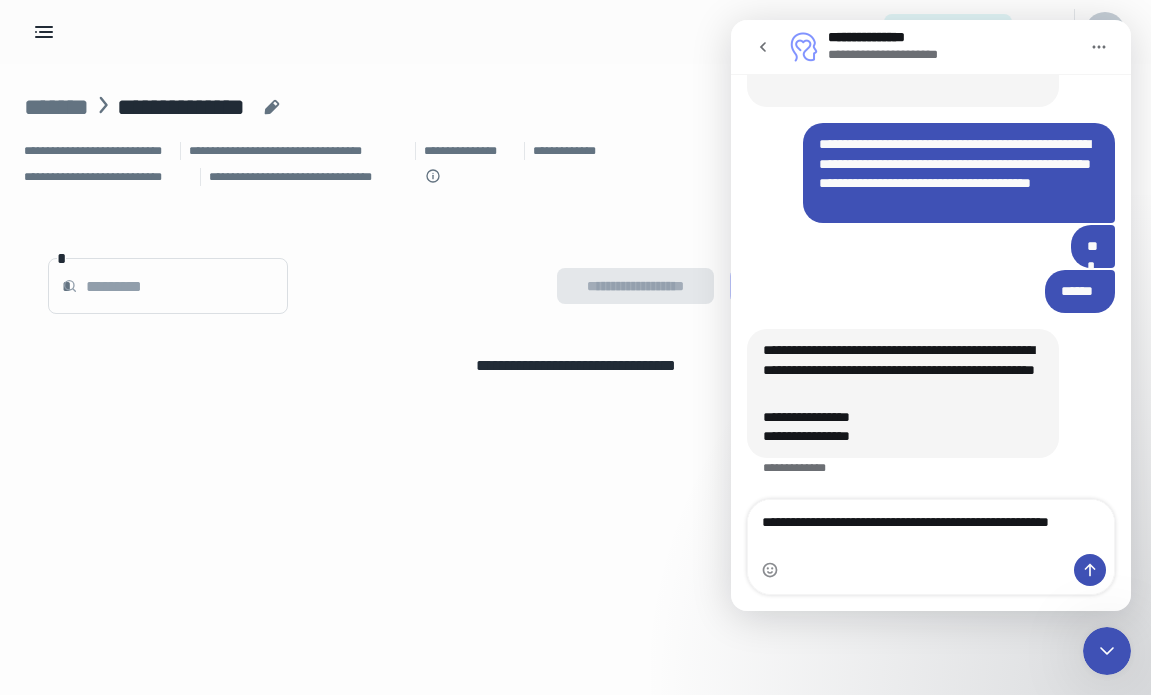 type on "**********" 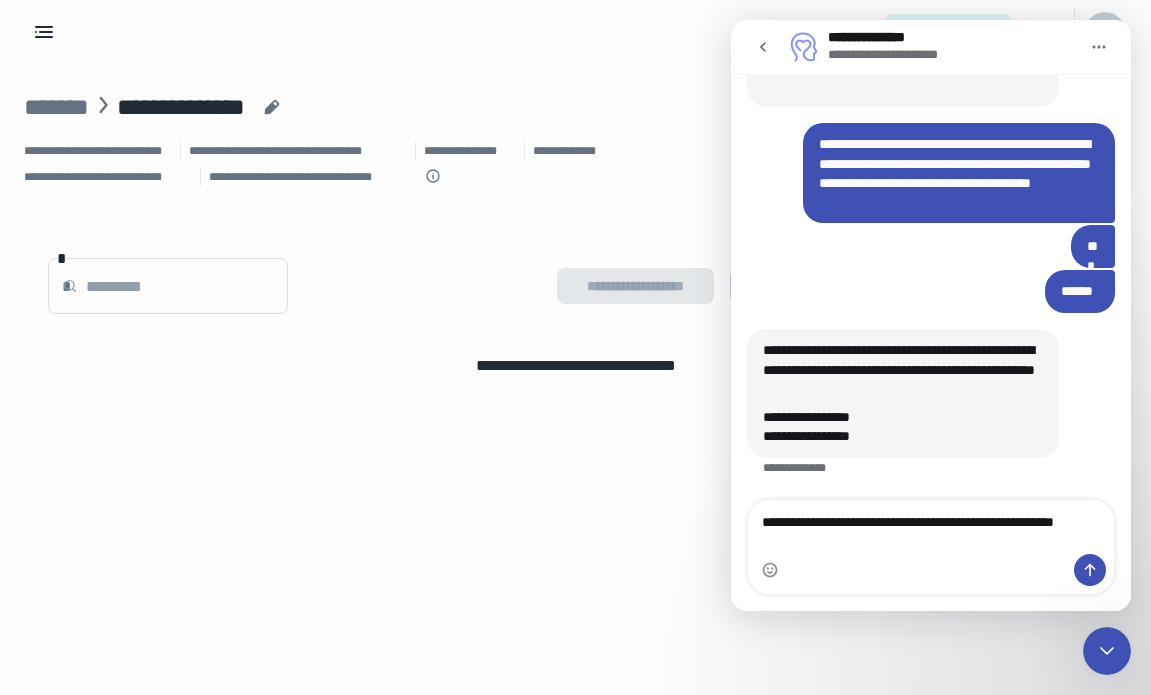 type 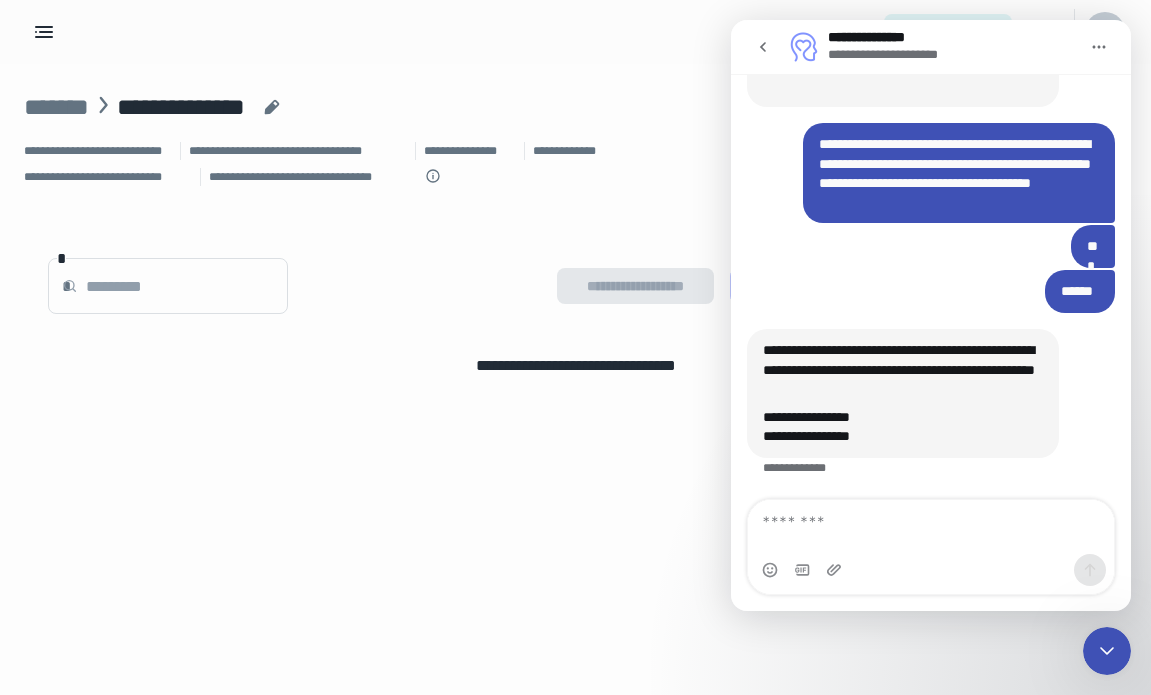 scroll, scrollTop: 3216, scrollLeft: 0, axis: vertical 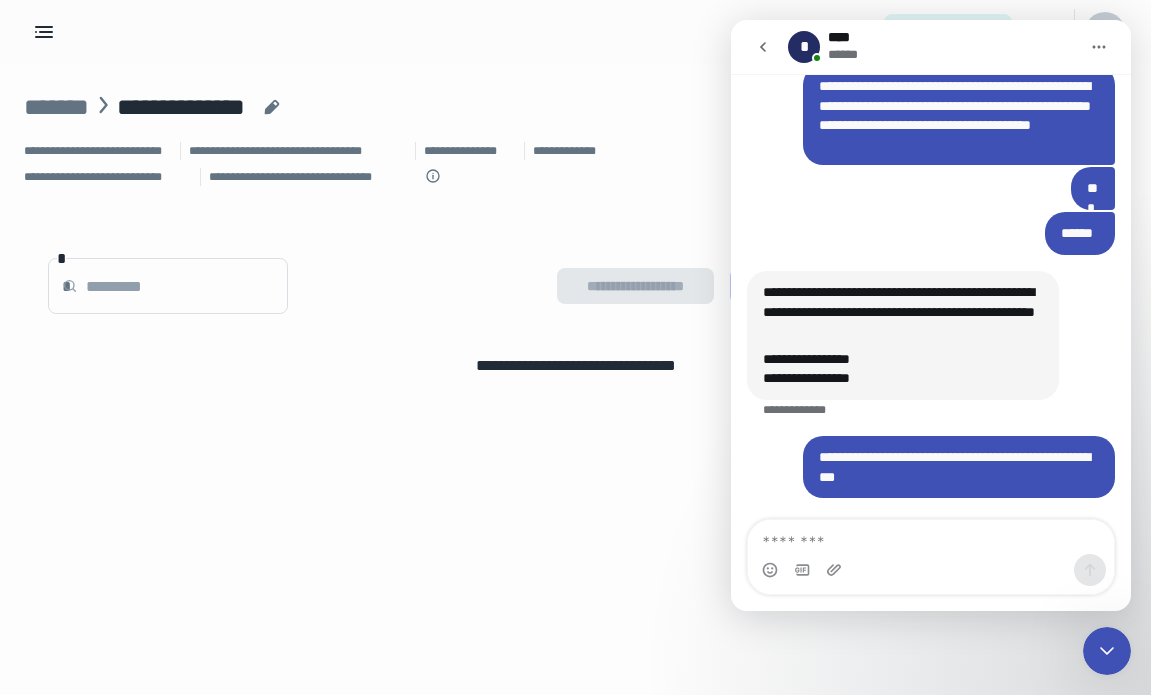 click at bounding box center [1099, 47] 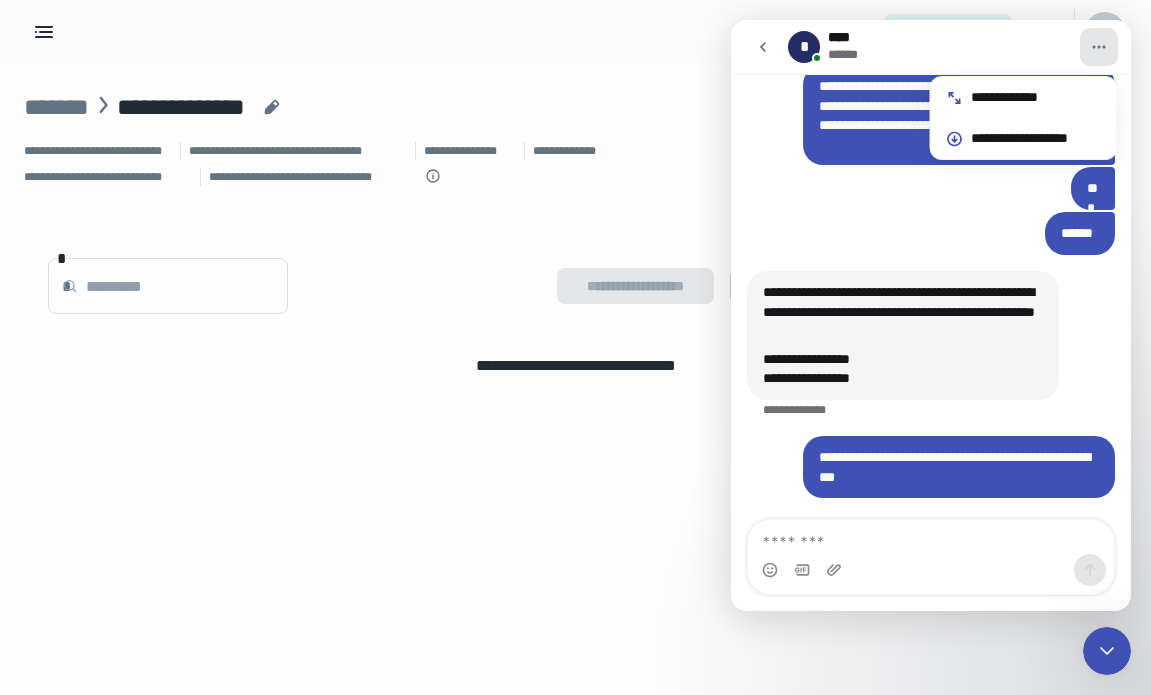 click on "**********" at bounding box center [575, 356] 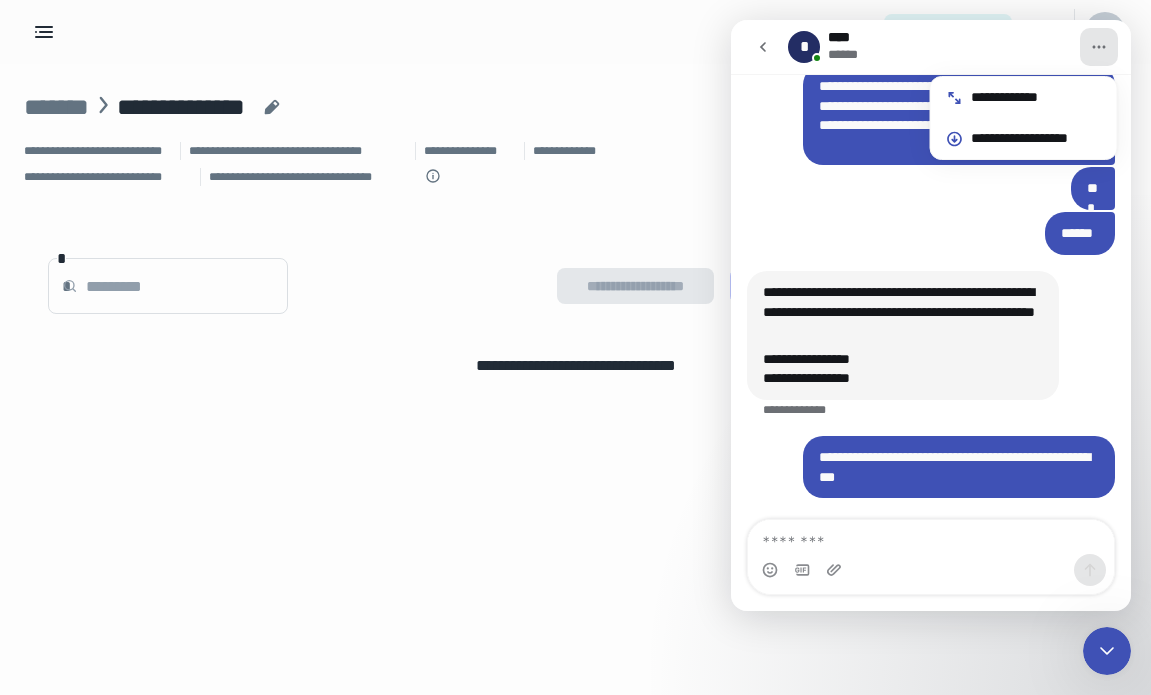 click 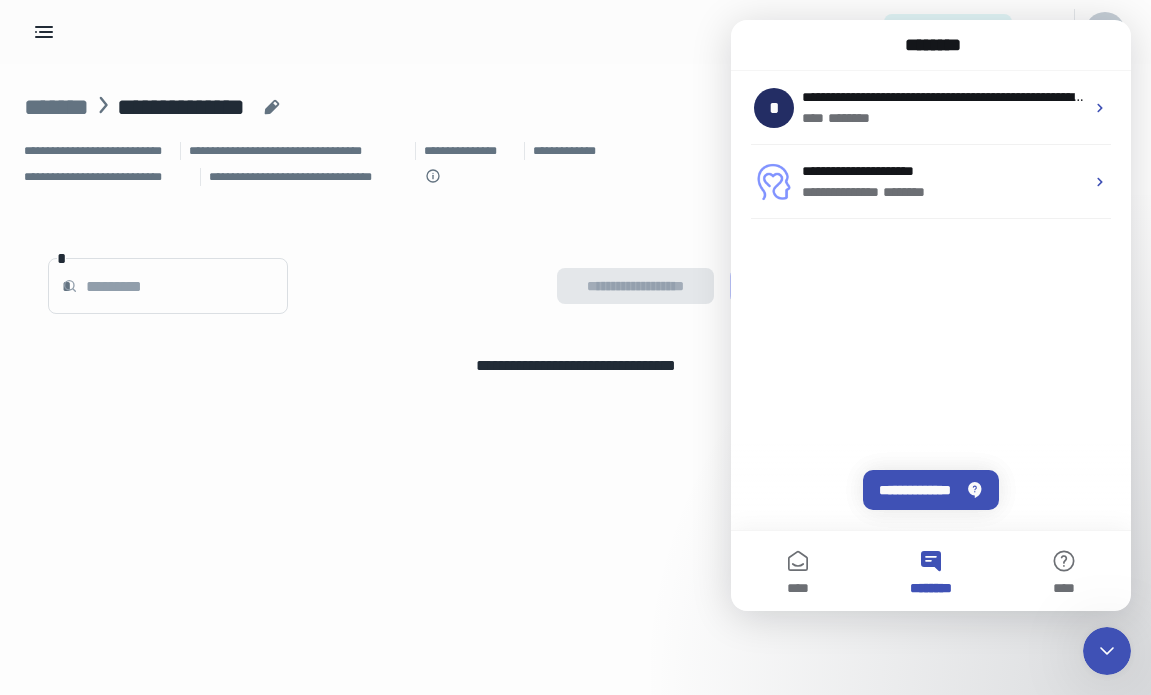scroll, scrollTop: 0, scrollLeft: 0, axis: both 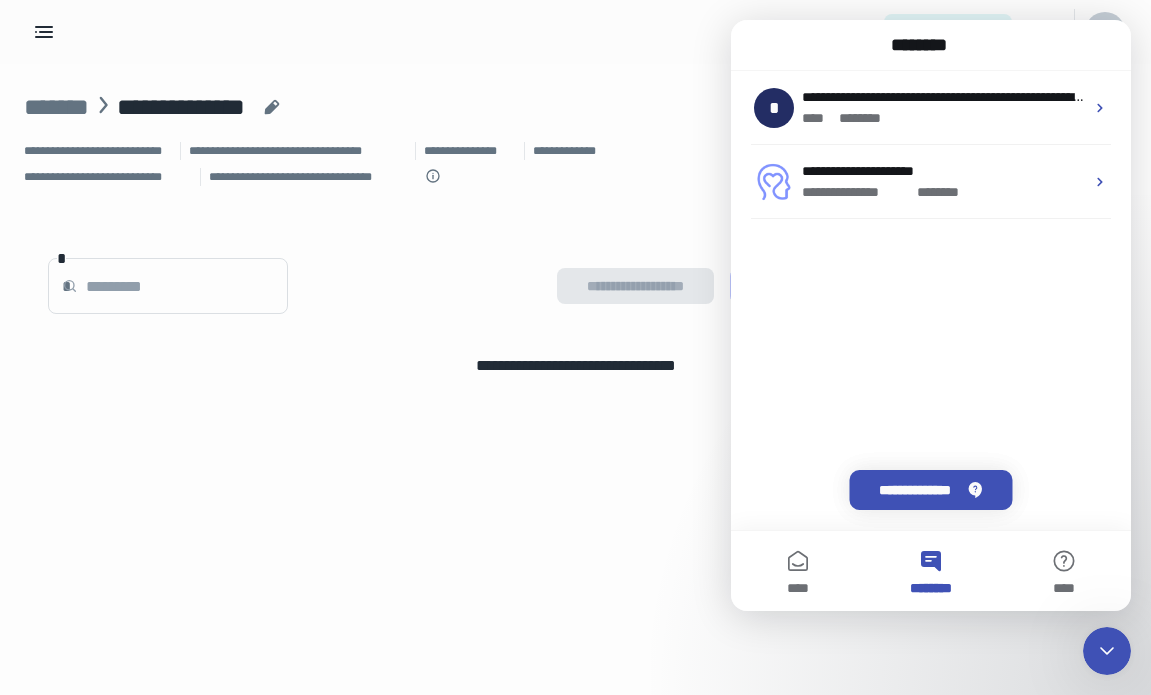 click on "**********" at bounding box center [575, 336] 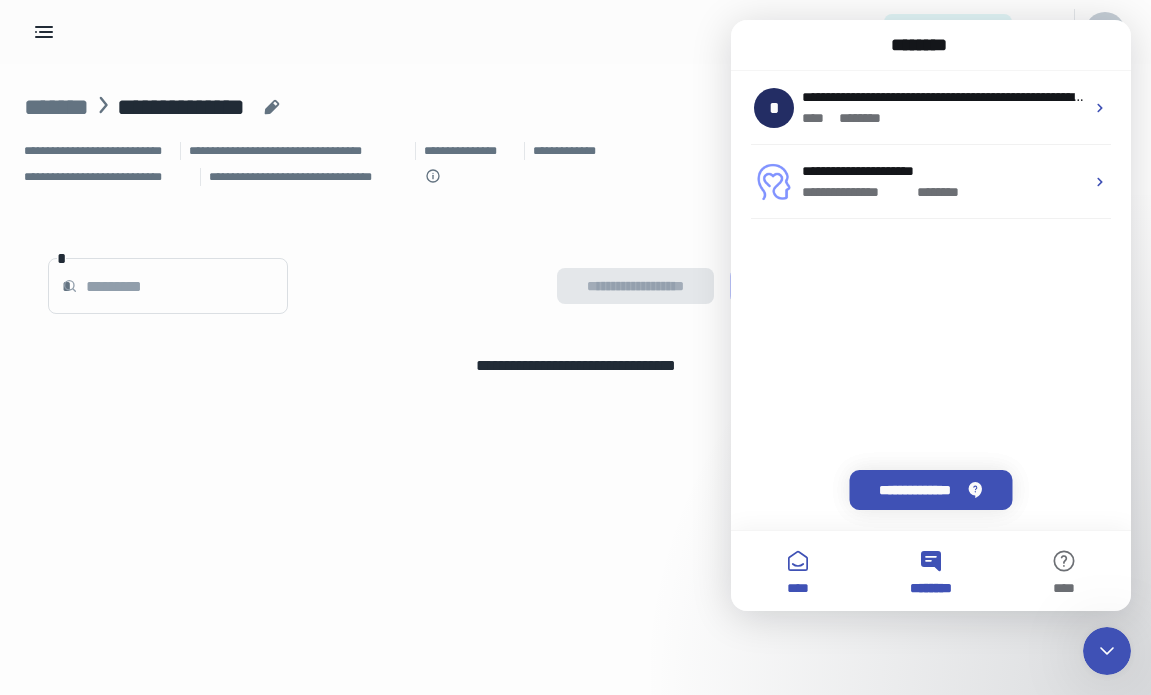 click on "****" at bounding box center [798, 588] 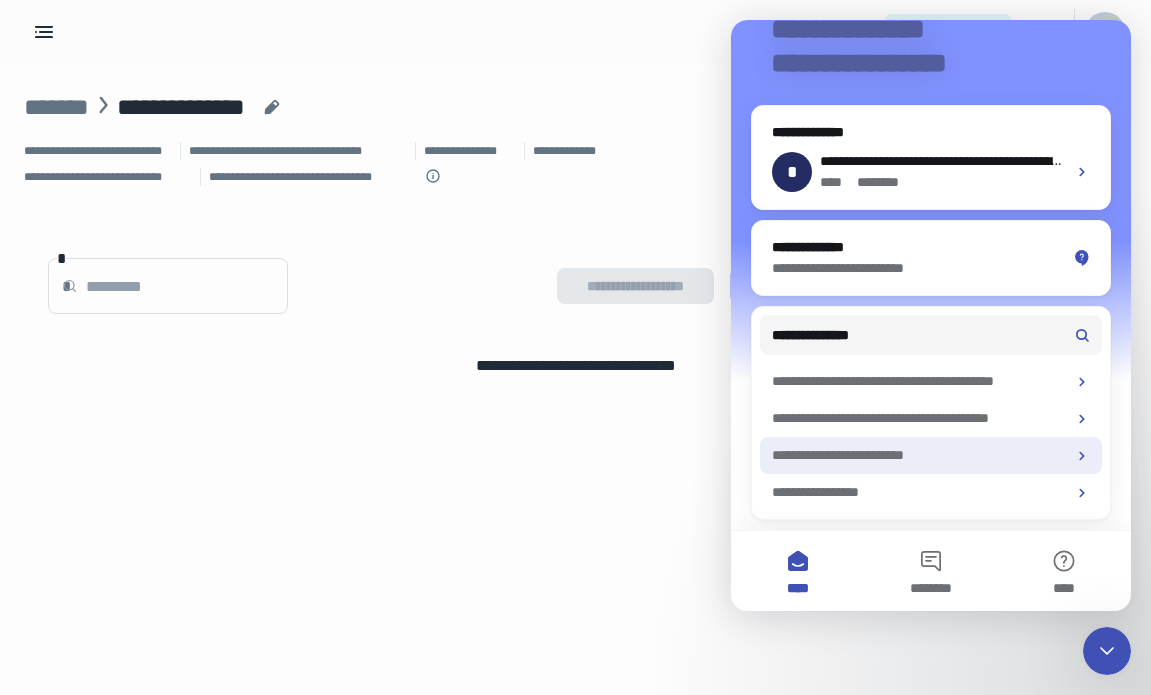 scroll, scrollTop: 150, scrollLeft: 0, axis: vertical 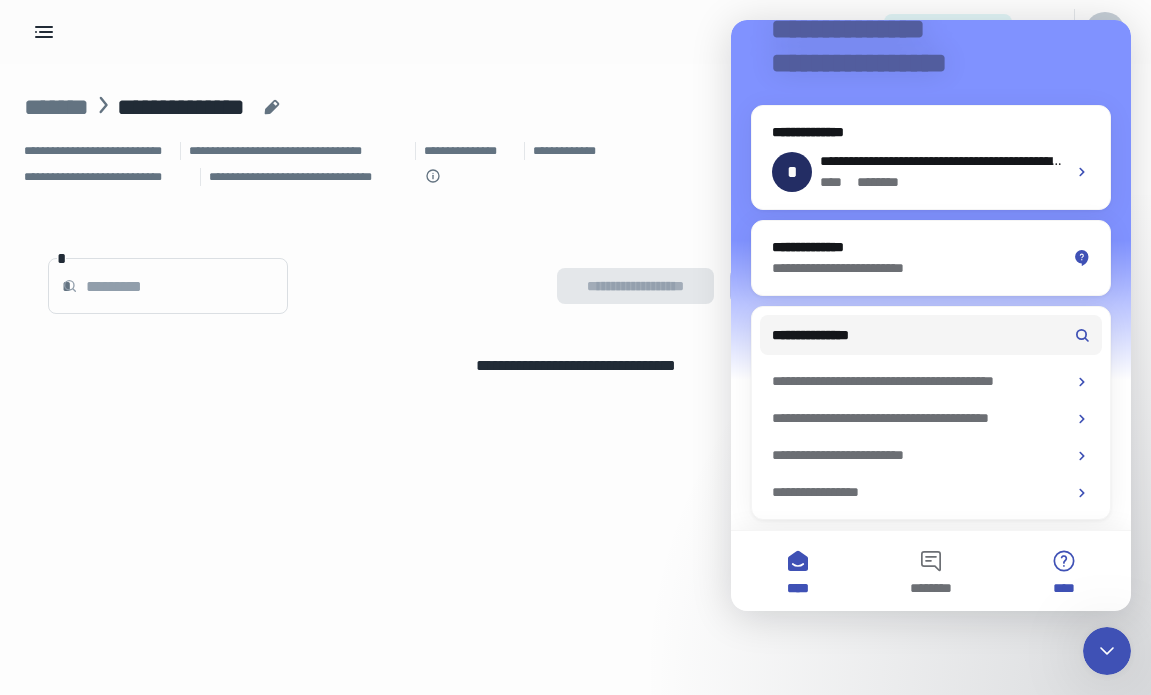 click on "****" at bounding box center (1064, 588) 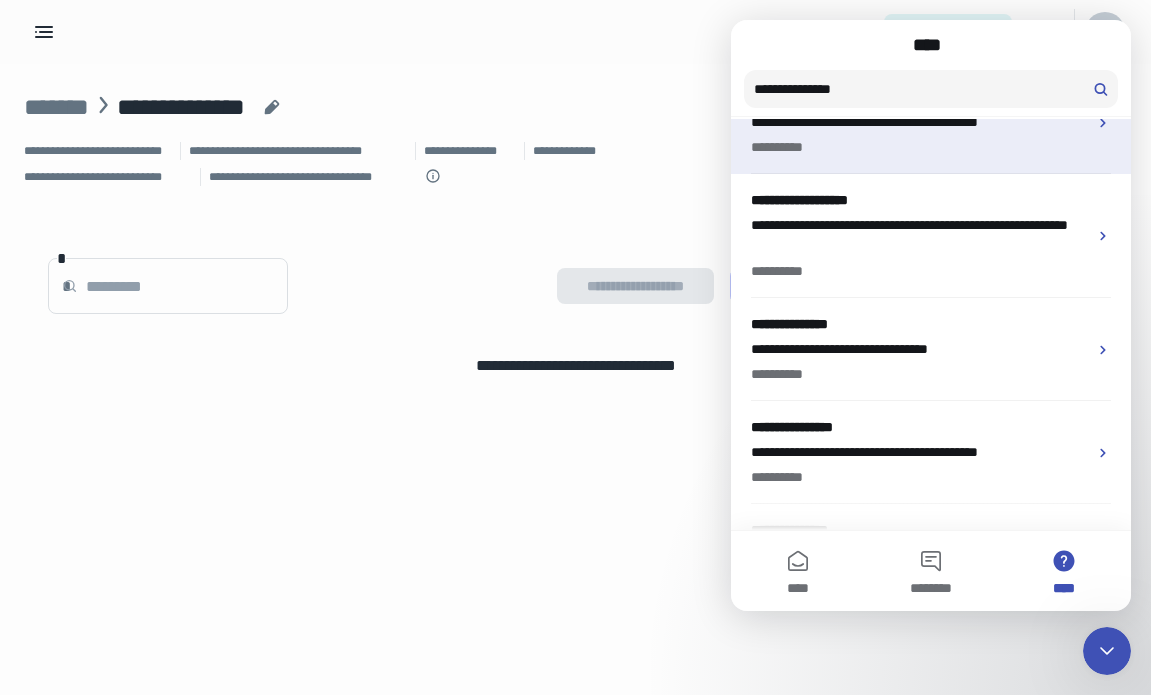 scroll, scrollTop: 453, scrollLeft: 0, axis: vertical 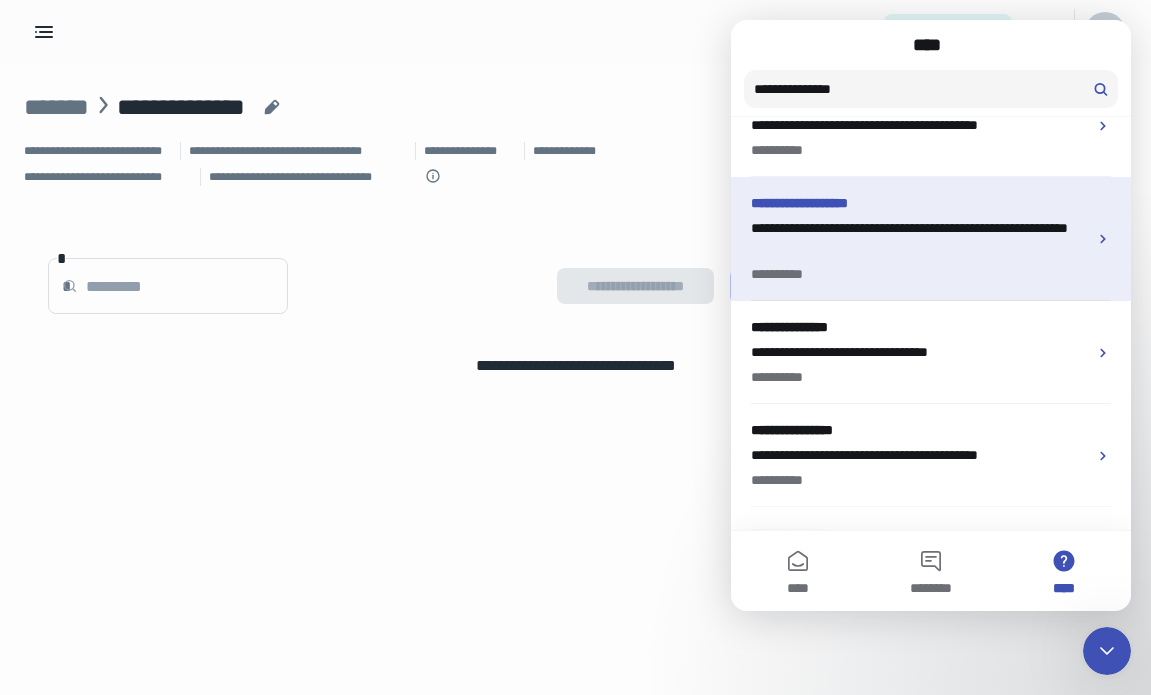 click on "**********" at bounding box center [919, 274] 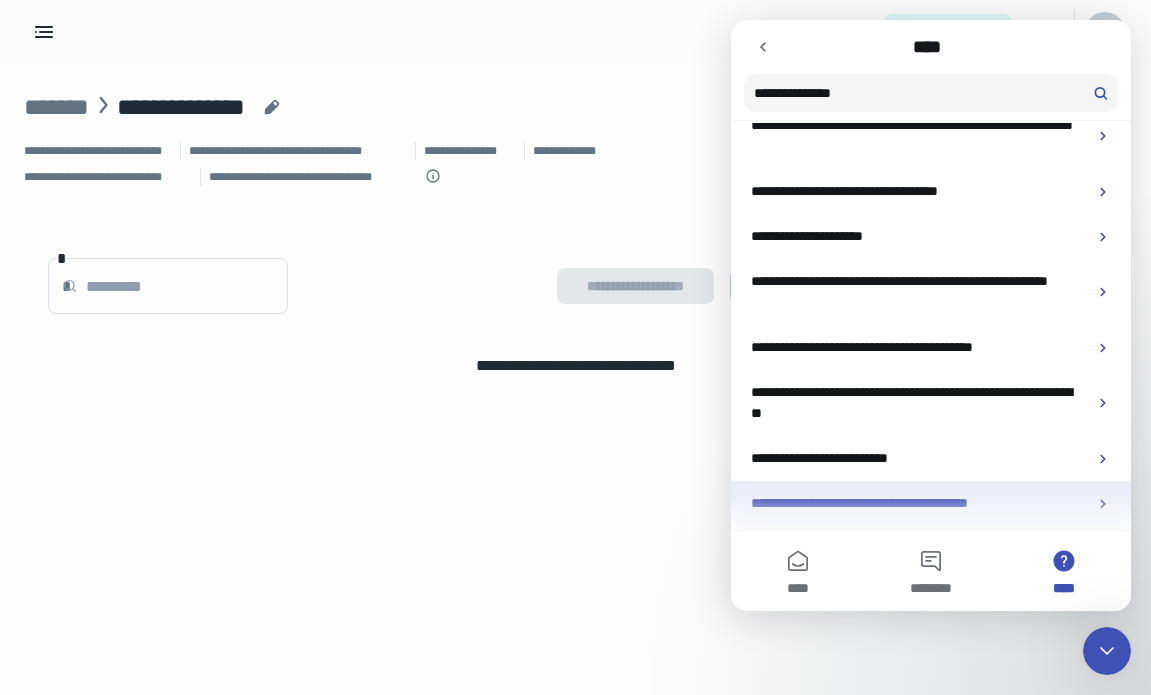 scroll, scrollTop: 49, scrollLeft: 0, axis: vertical 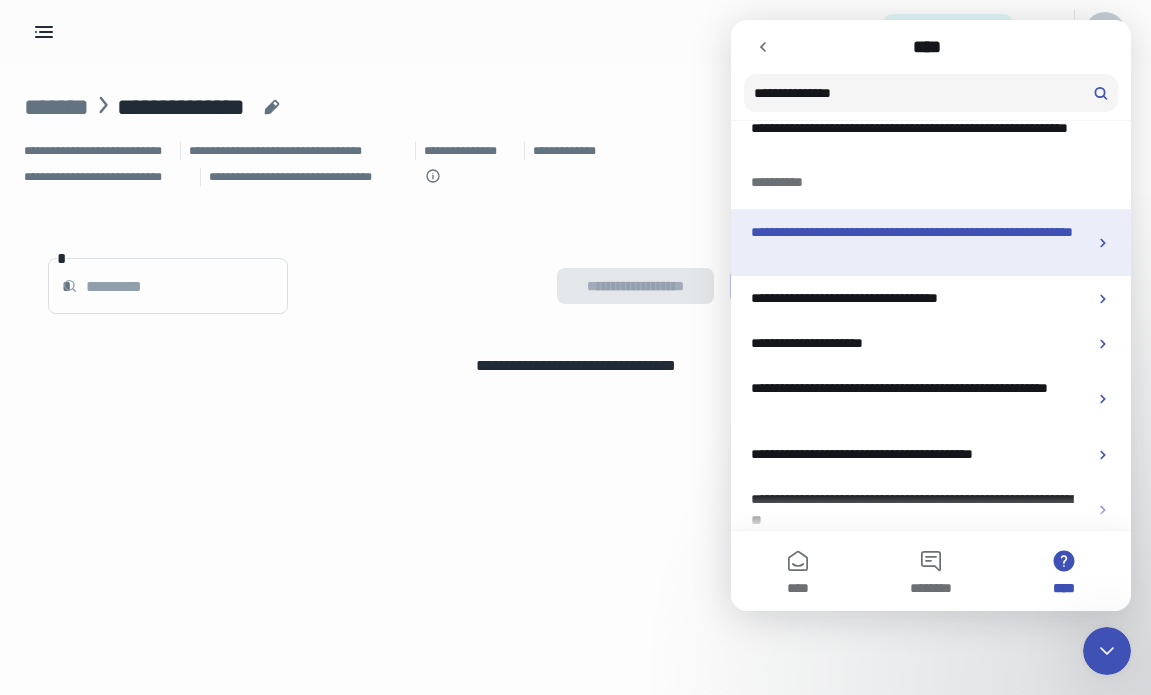 click on "**********" at bounding box center (919, 243) 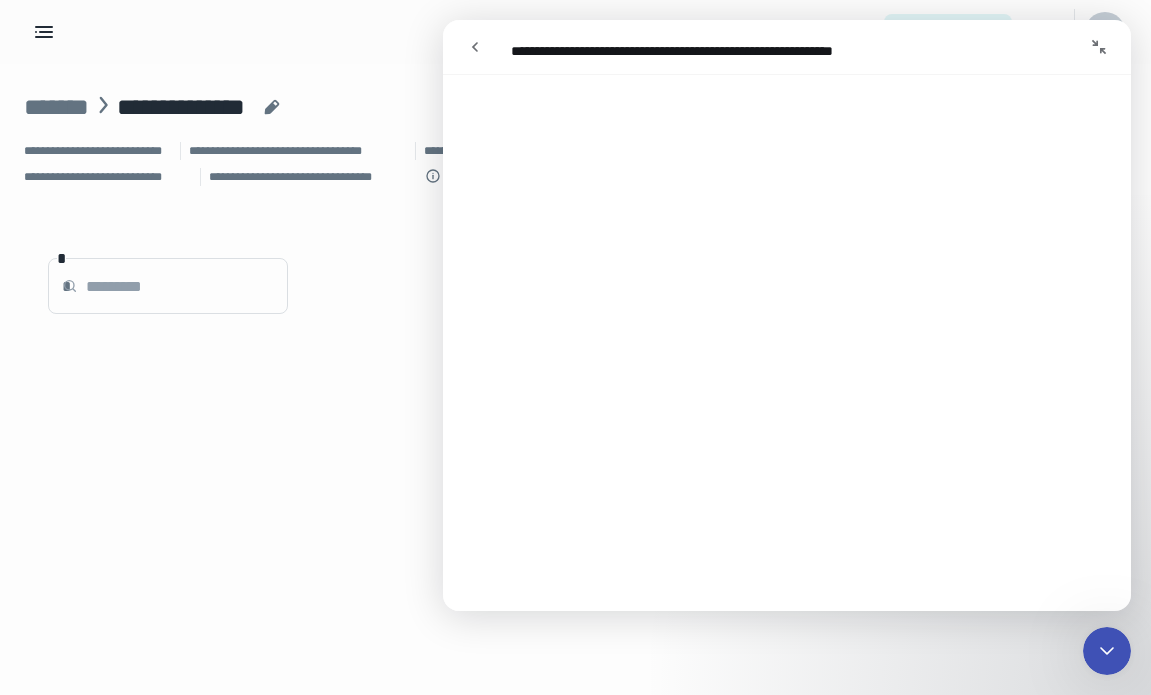 scroll, scrollTop: 256, scrollLeft: 0, axis: vertical 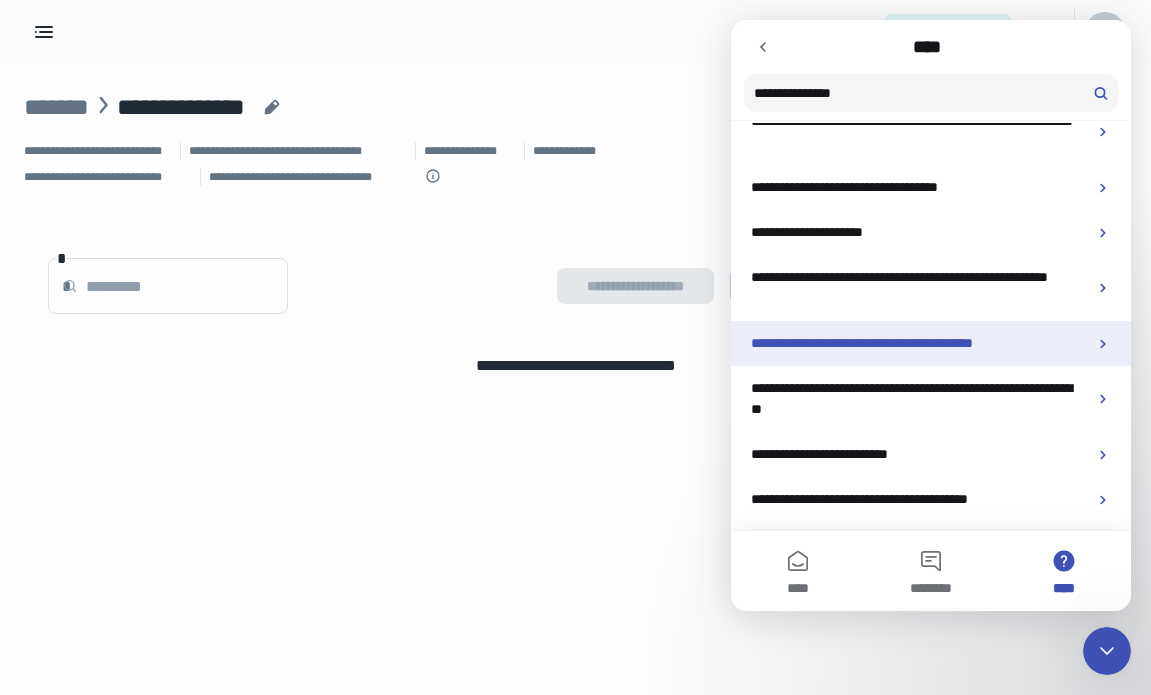 click on "**********" at bounding box center (931, 343) 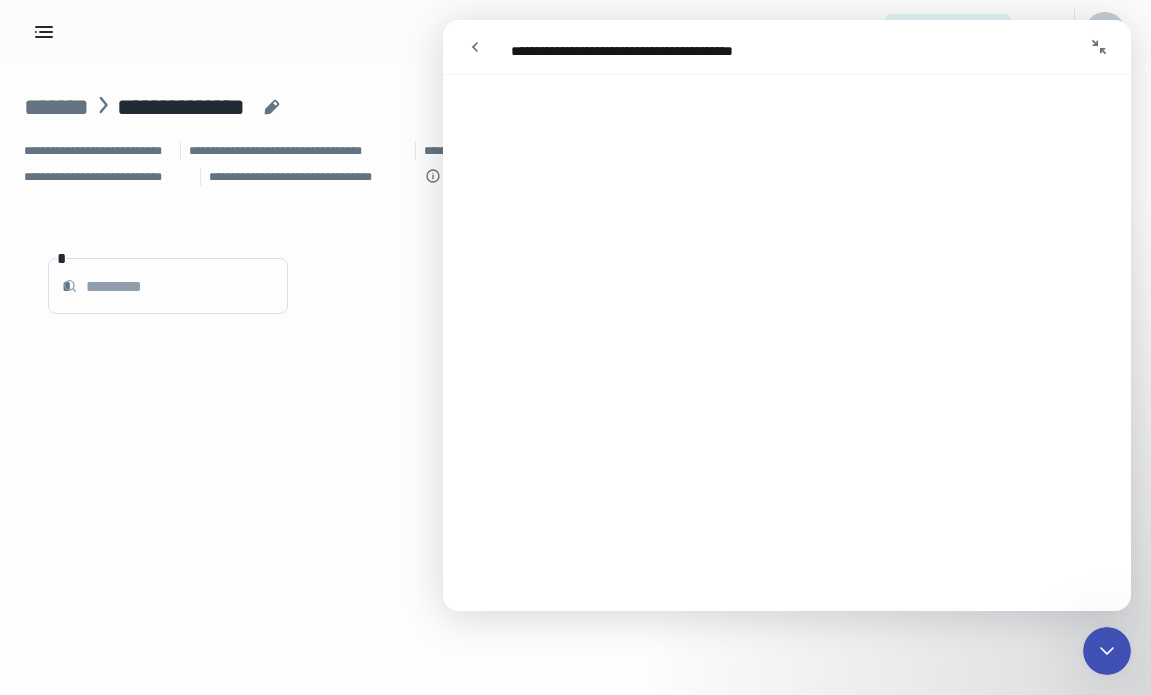 scroll, scrollTop: 348, scrollLeft: 0, axis: vertical 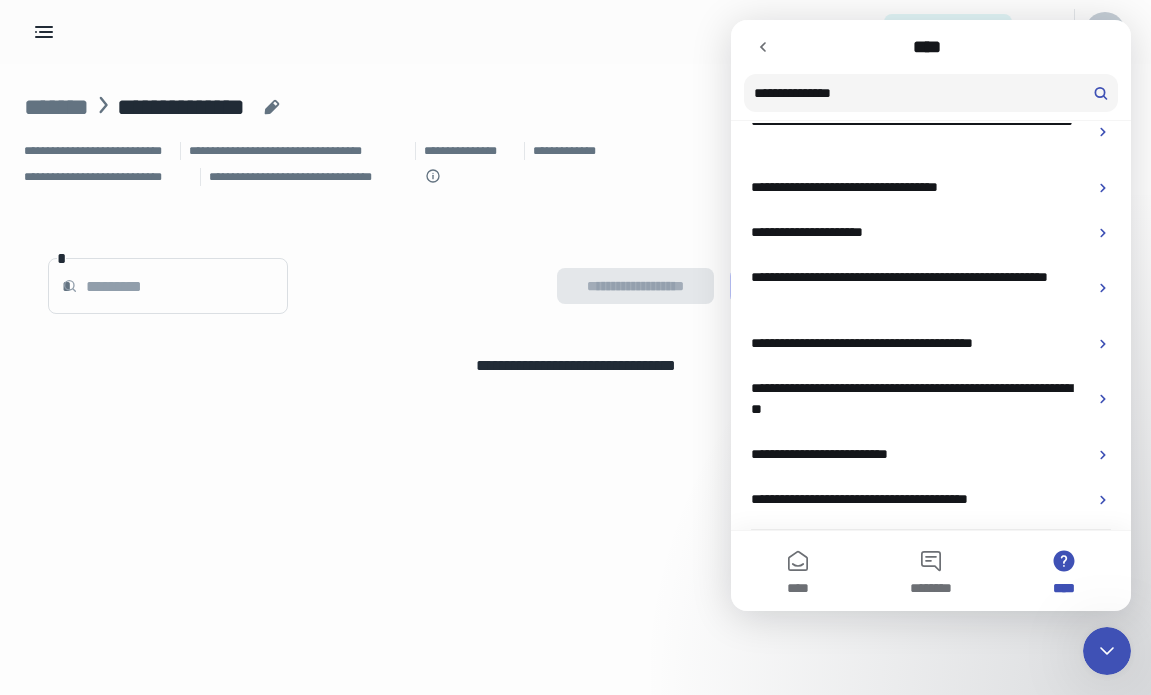 click on "[PASSPORT]" at bounding box center [575, 347] 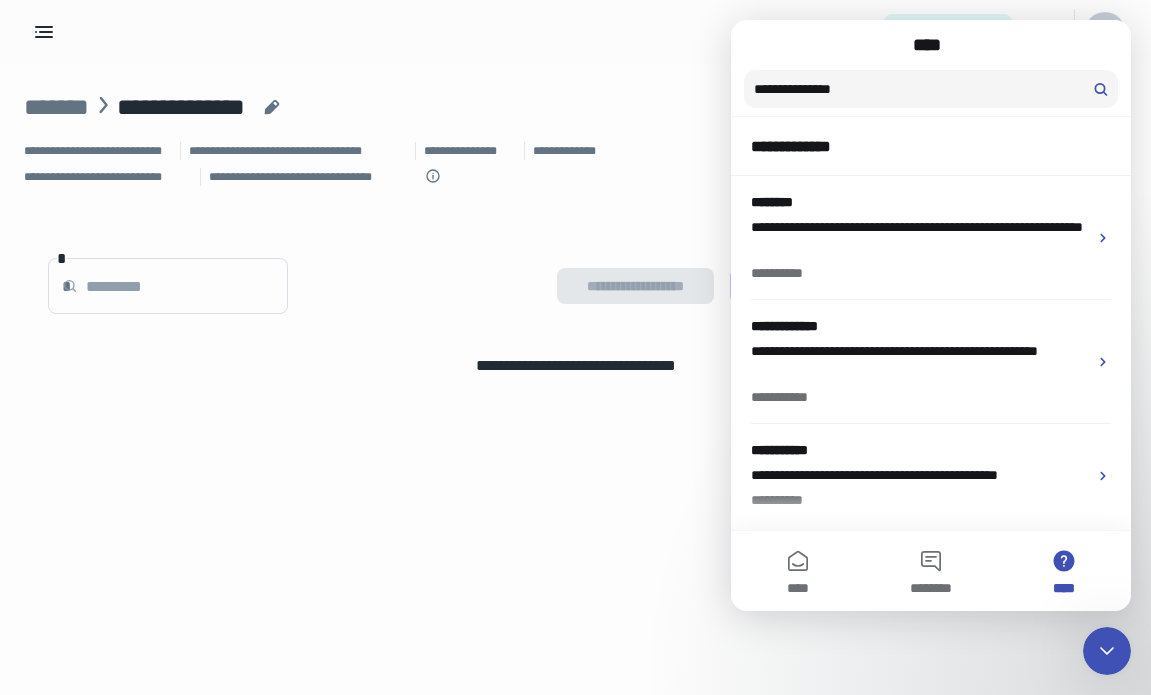 click on "****" at bounding box center (931, 45) 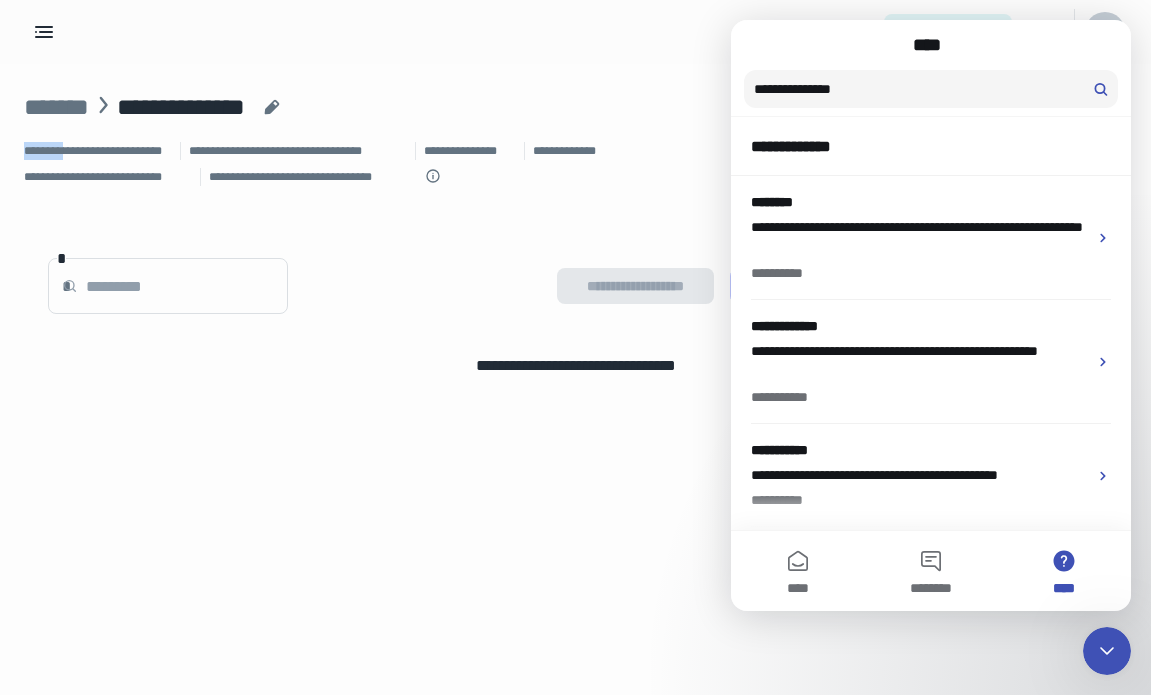 click on "[CREDIT_CARD]" at bounding box center (575, 107) 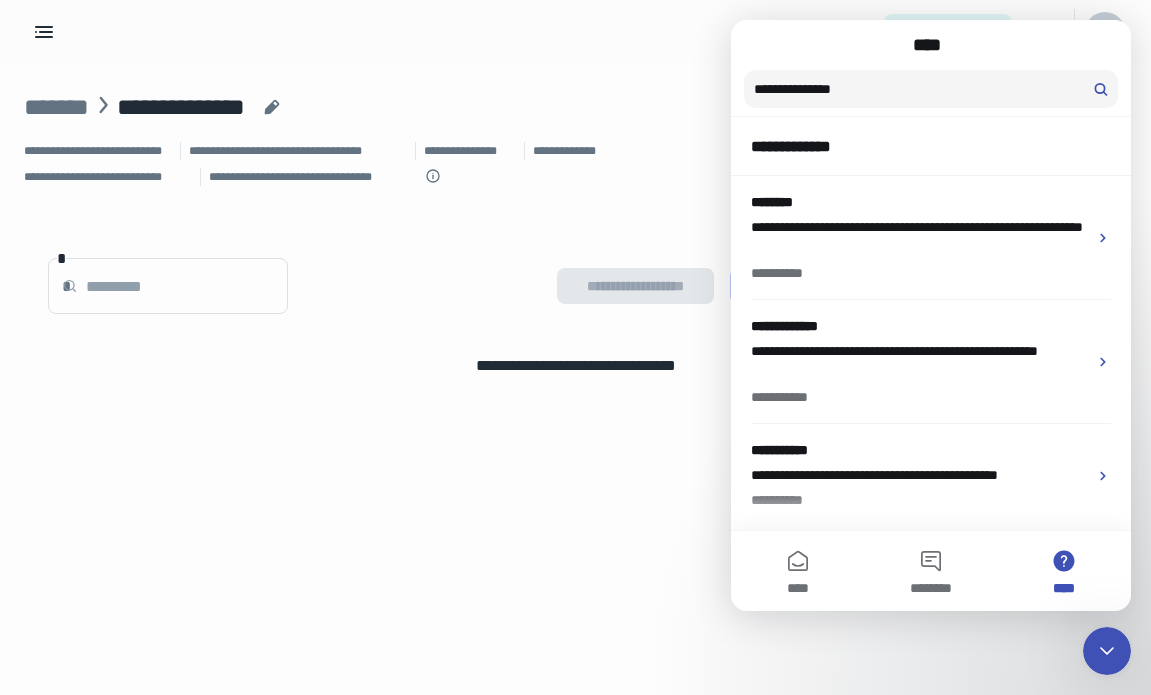 click on "[CREDIT_CARD]" at bounding box center [575, 107] 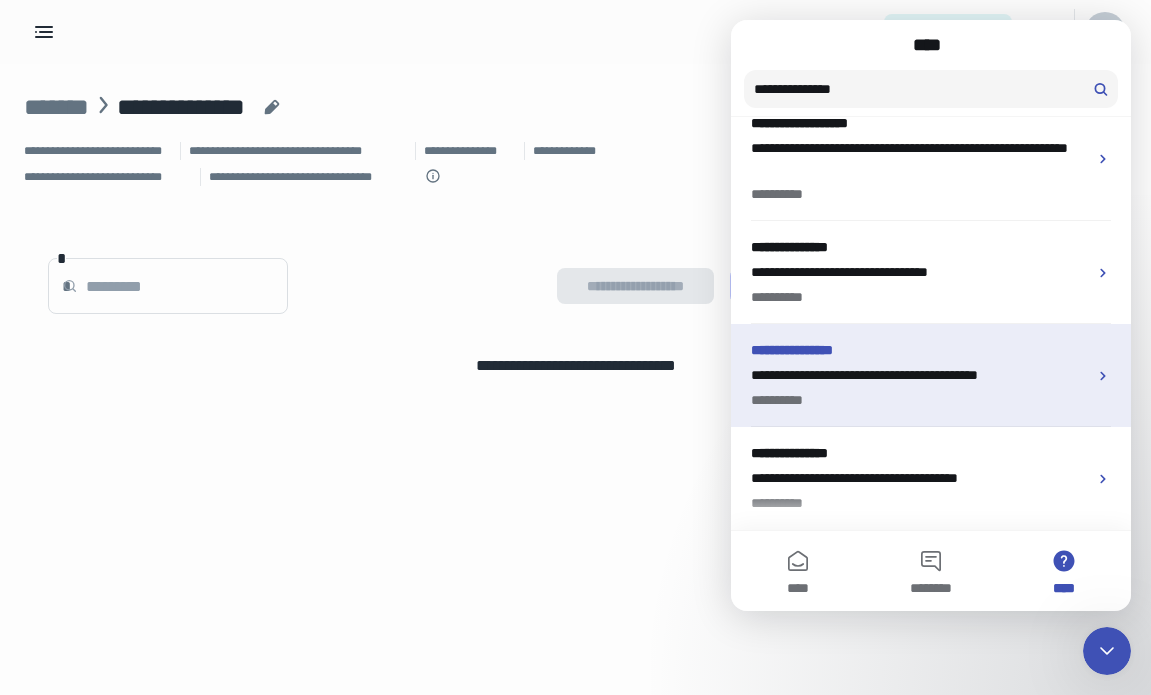 scroll, scrollTop: 531, scrollLeft: 0, axis: vertical 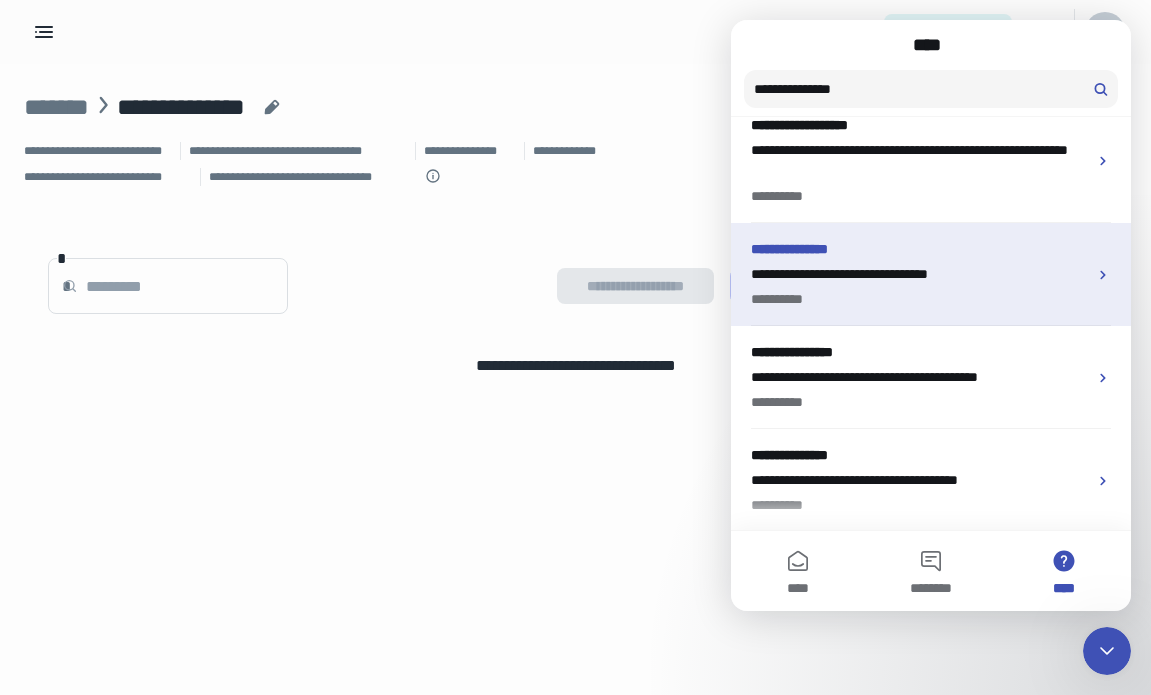 click on "[EMAIL]" at bounding box center [919, 274] 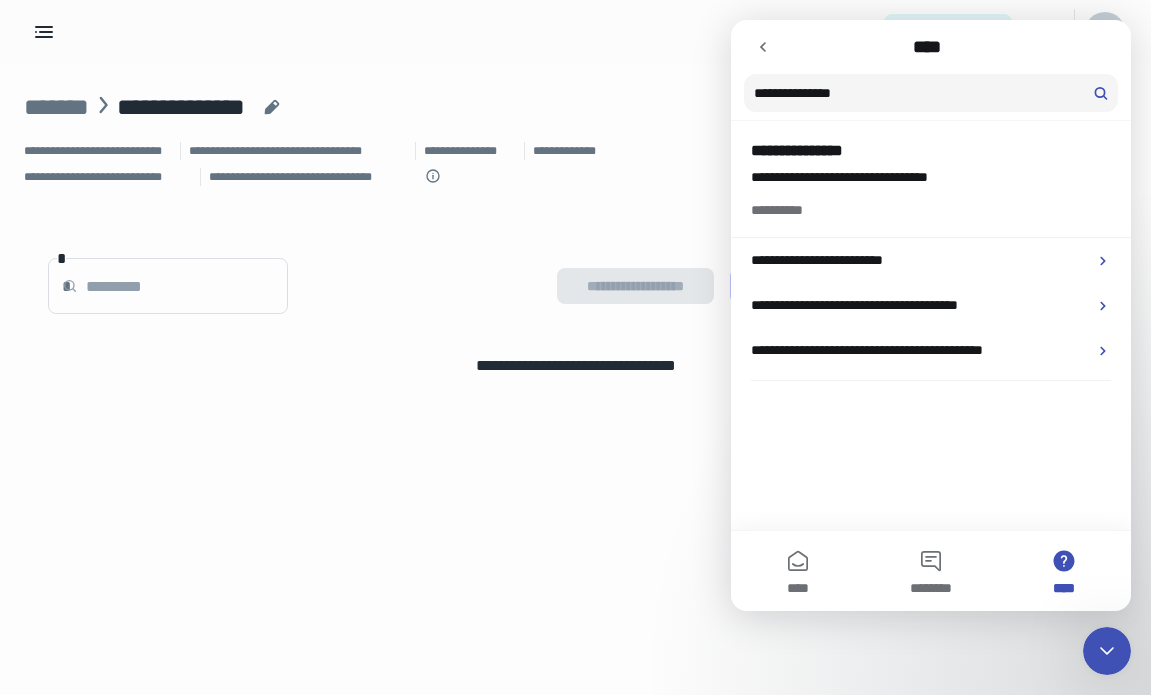 click at bounding box center [763, 47] 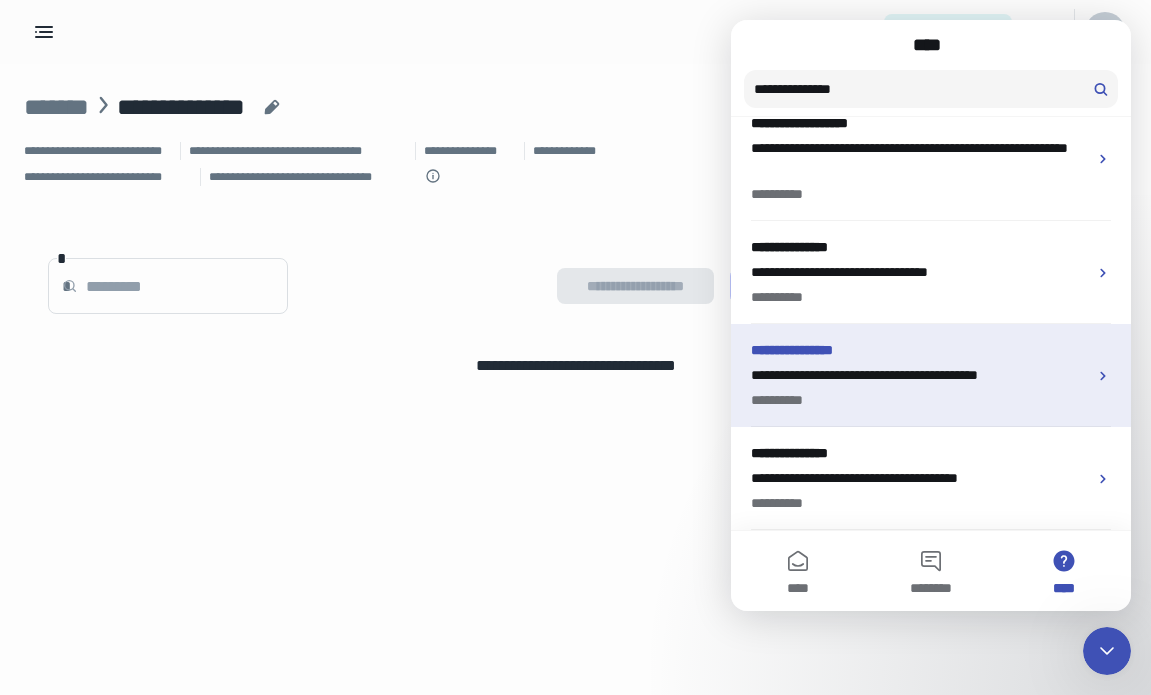 scroll, scrollTop: 533, scrollLeft: 0, axis: vertical 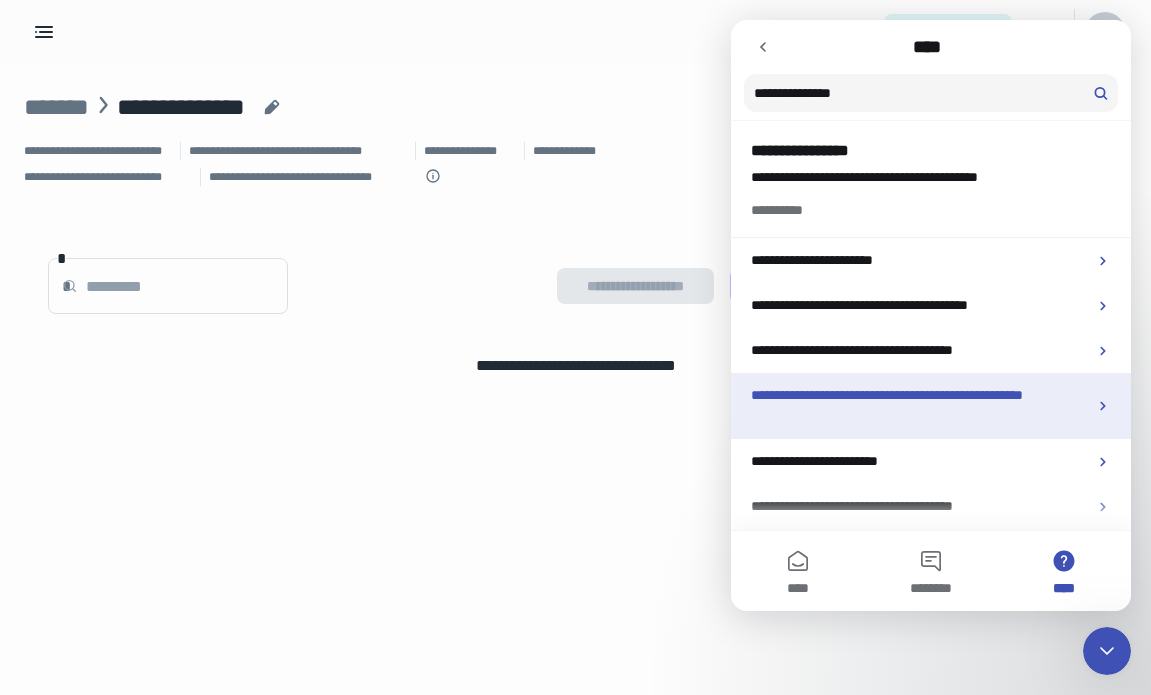 click on "**********" at bounding box center [919, 406] 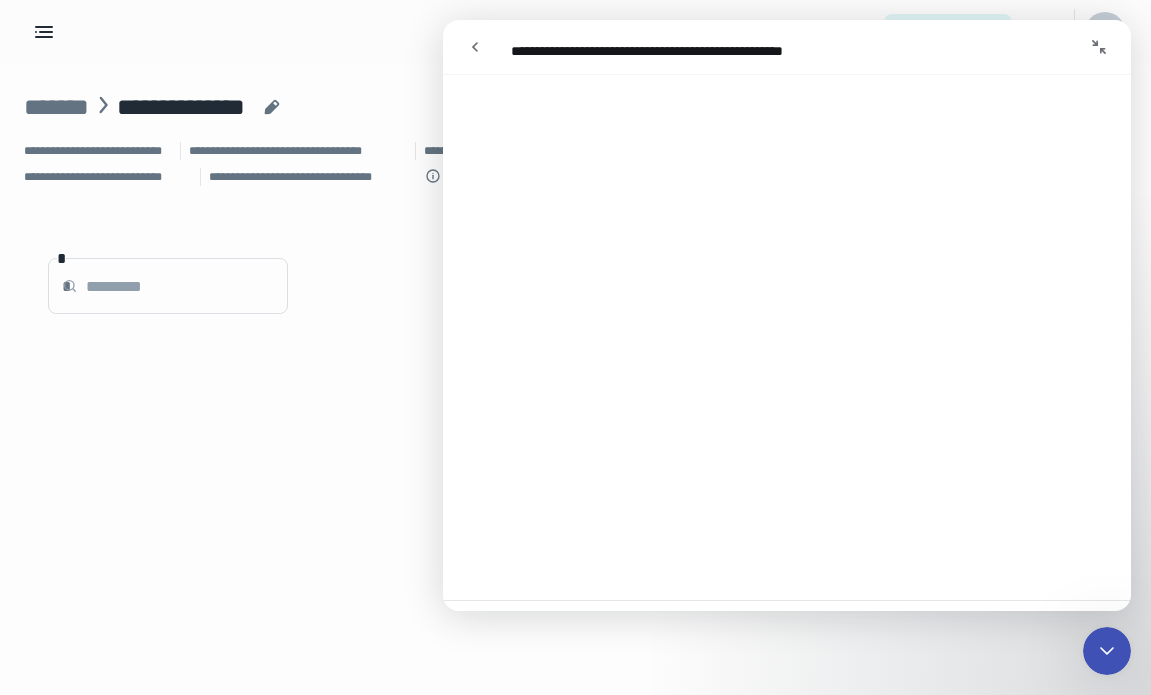 scroll, scrollTop: 991, scrollLeft: 0, axis: vertical 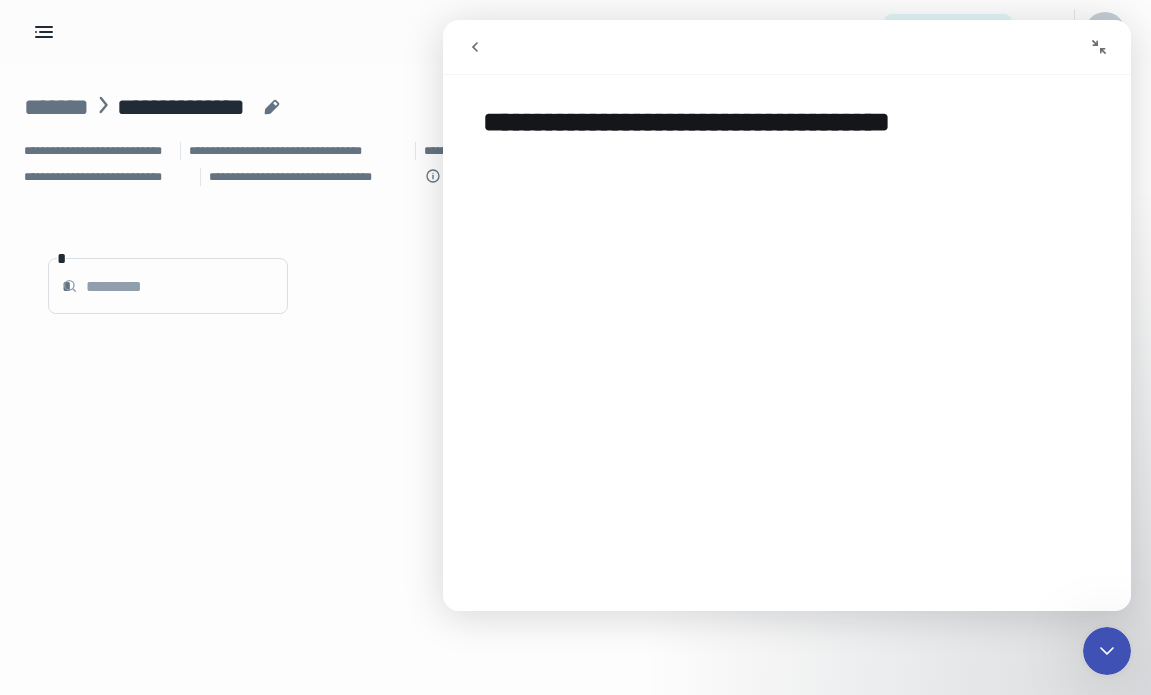 click 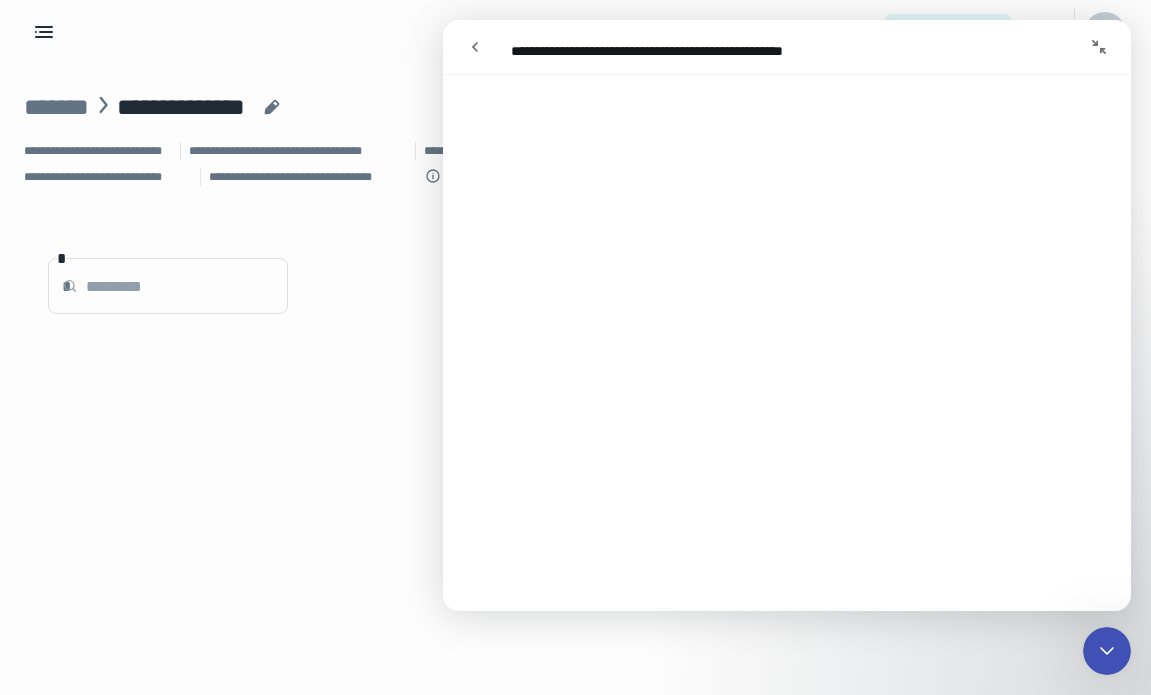 scroll, scrollTop: 1122, scrollLeft: 0, axis: vertical 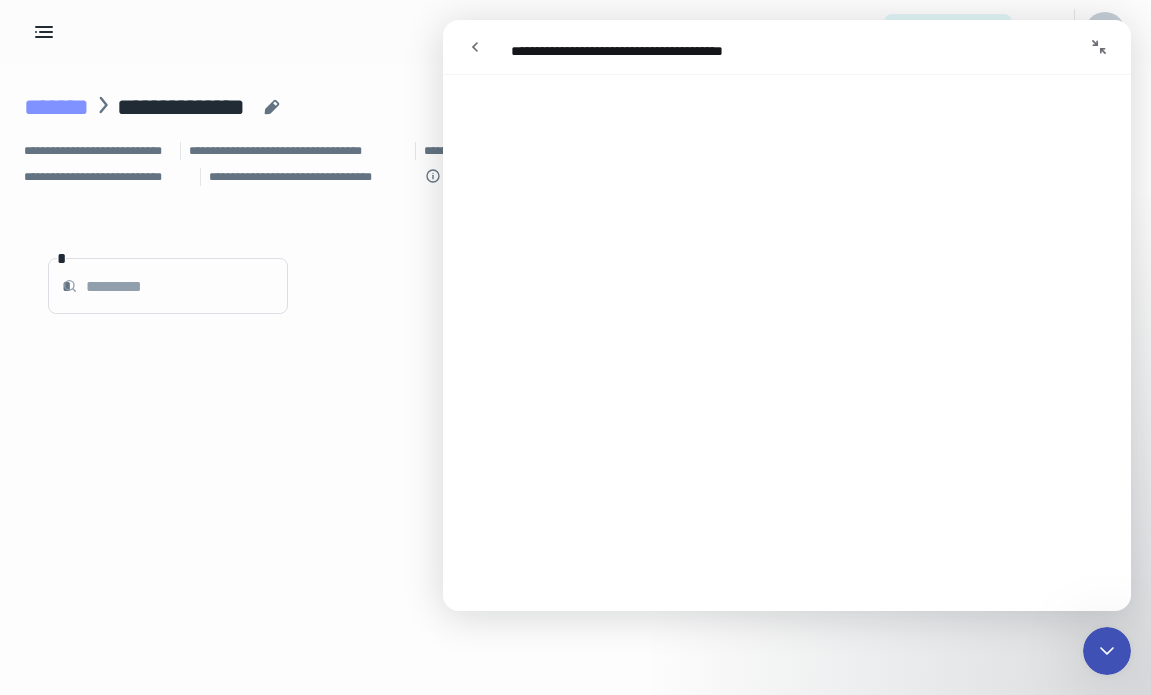 click on "*******" at bounding box center (56, 107) 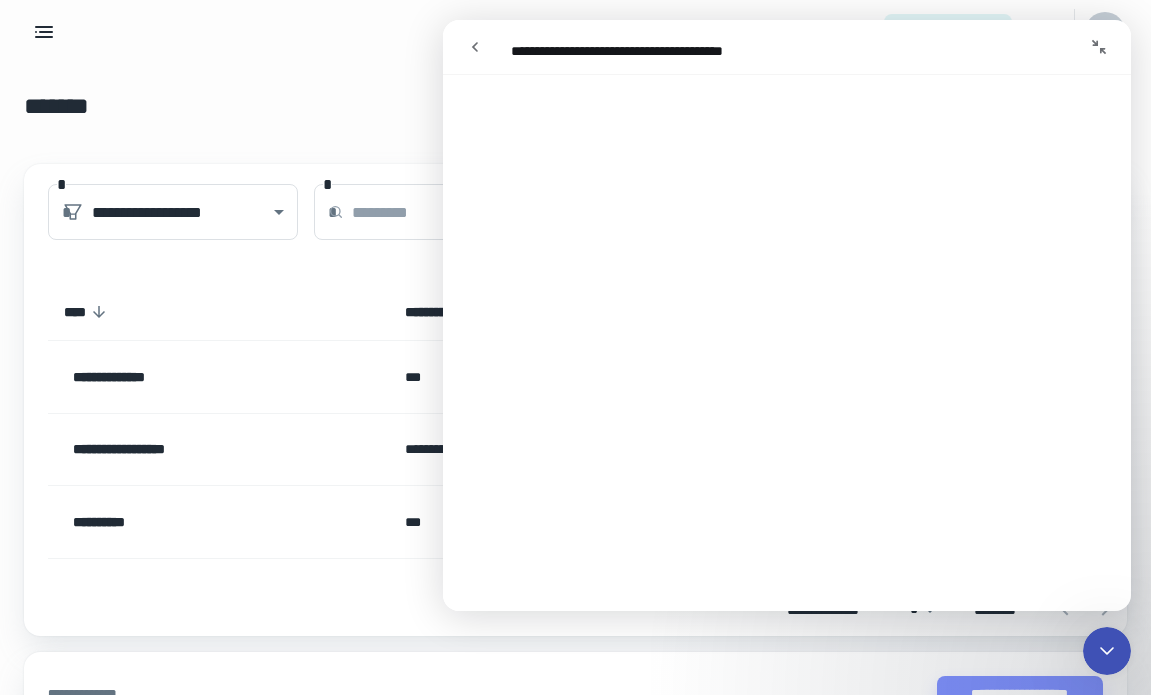 click 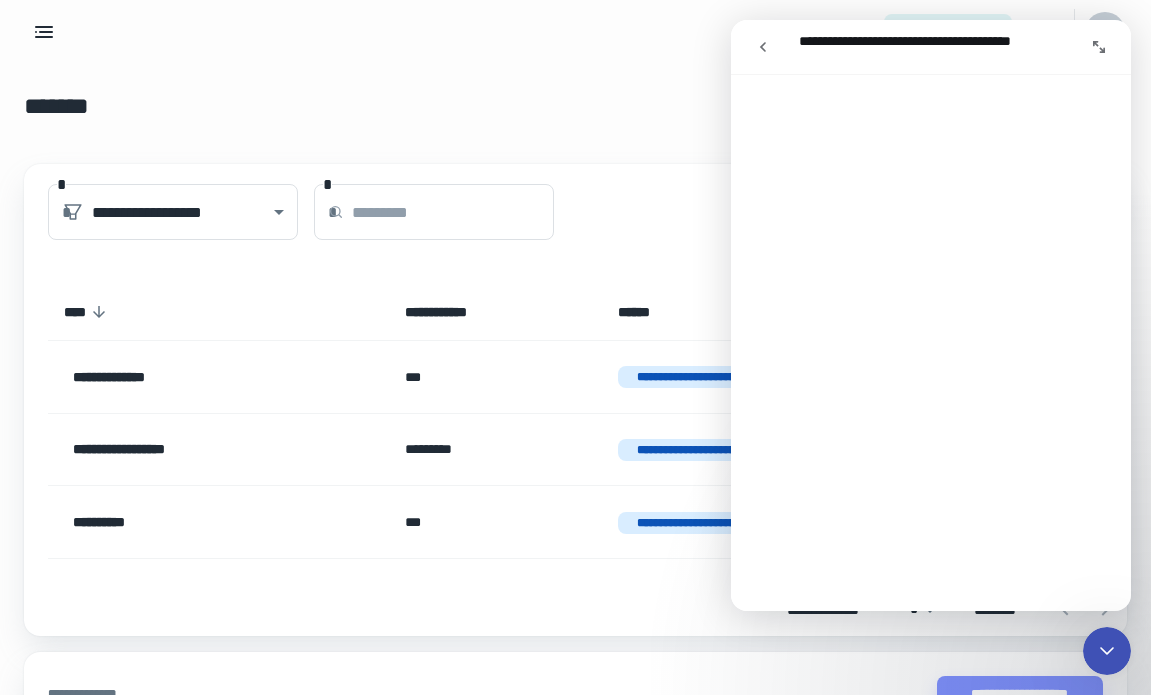 click at bounding box center (763, 47) 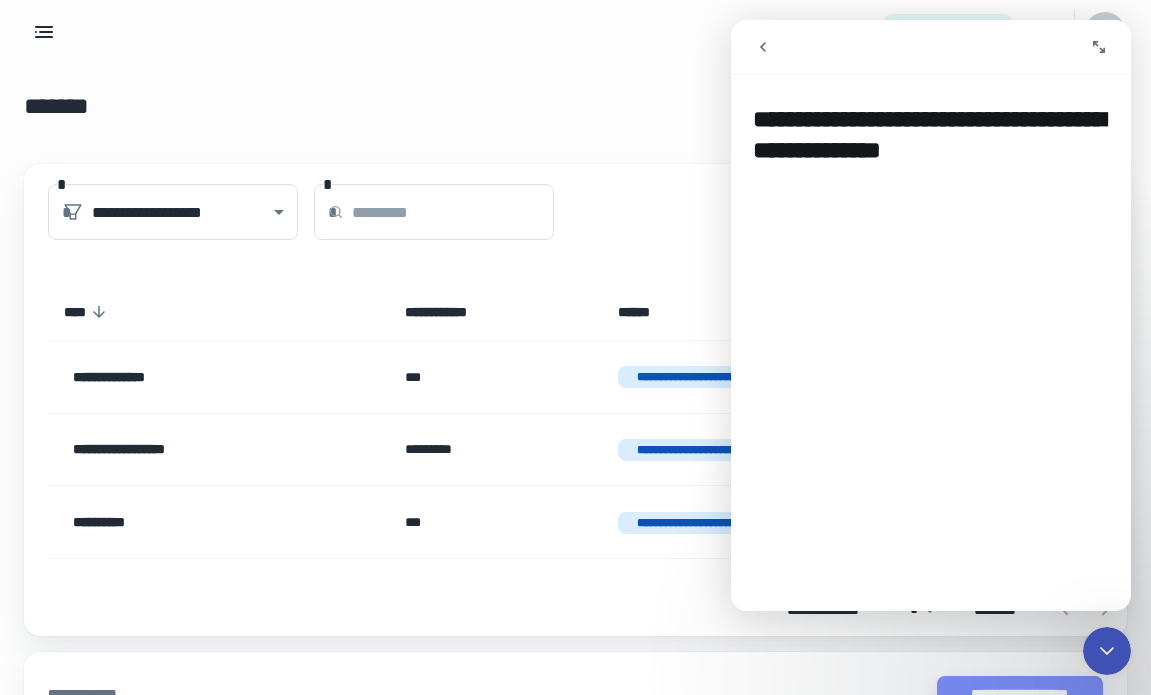 click on "**********" at bounding box center (575, 106) 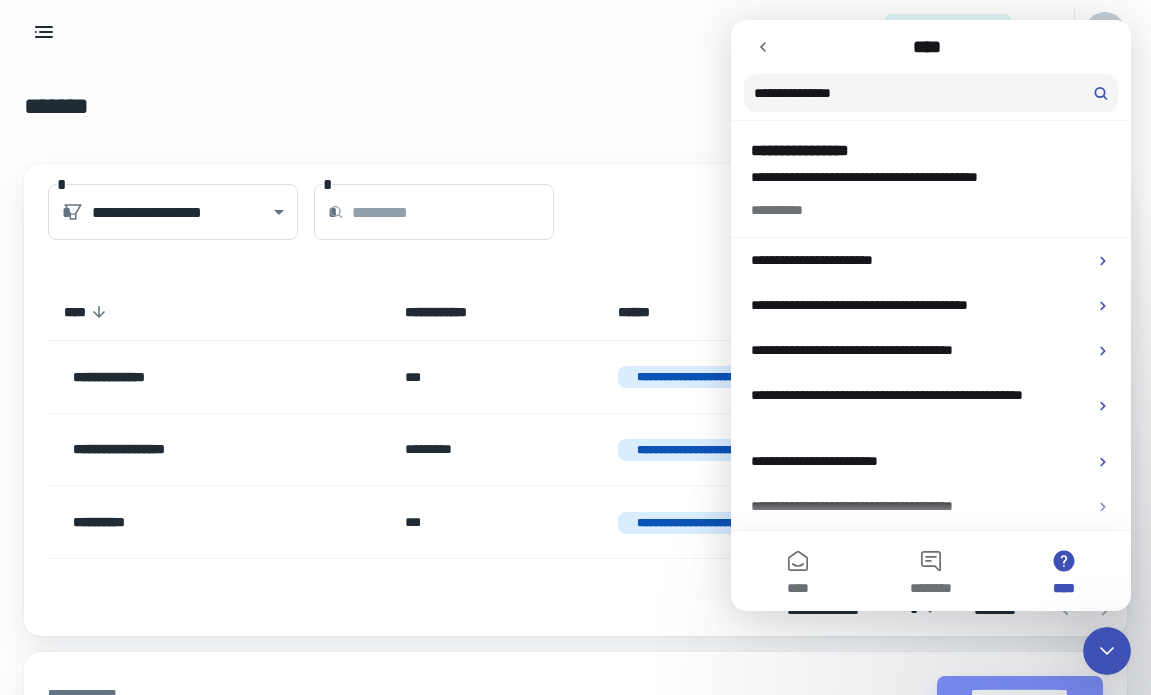 click on "**********" at bounding box center (575, 106) 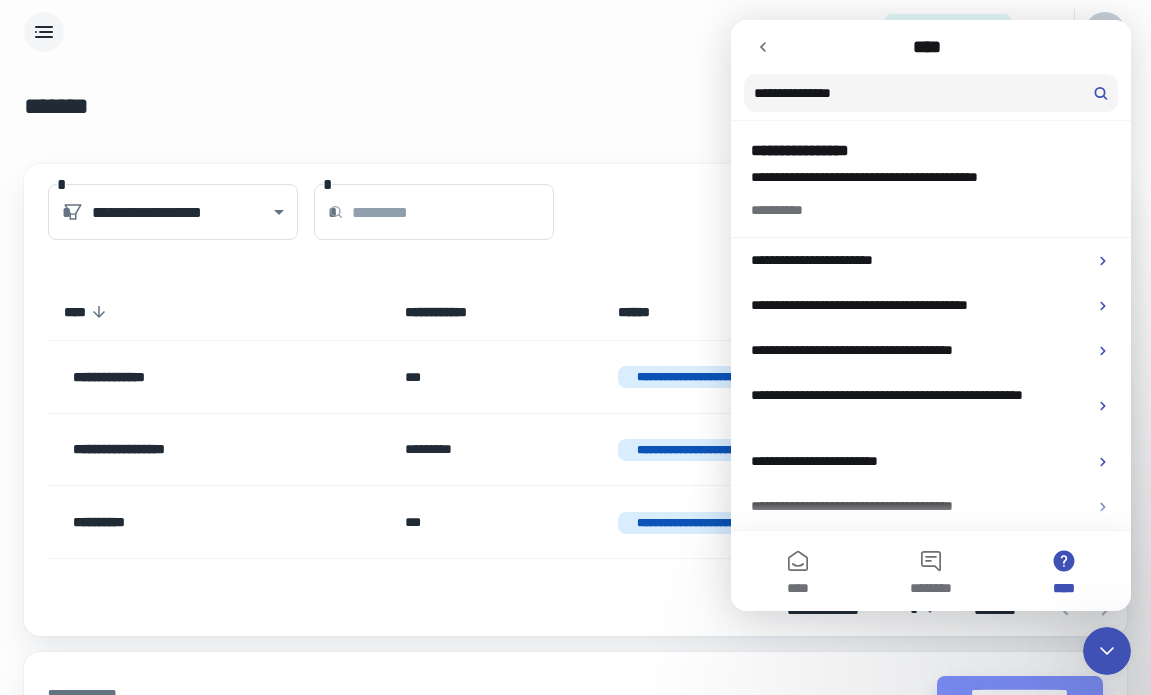 click at bounding box center (44, 32) 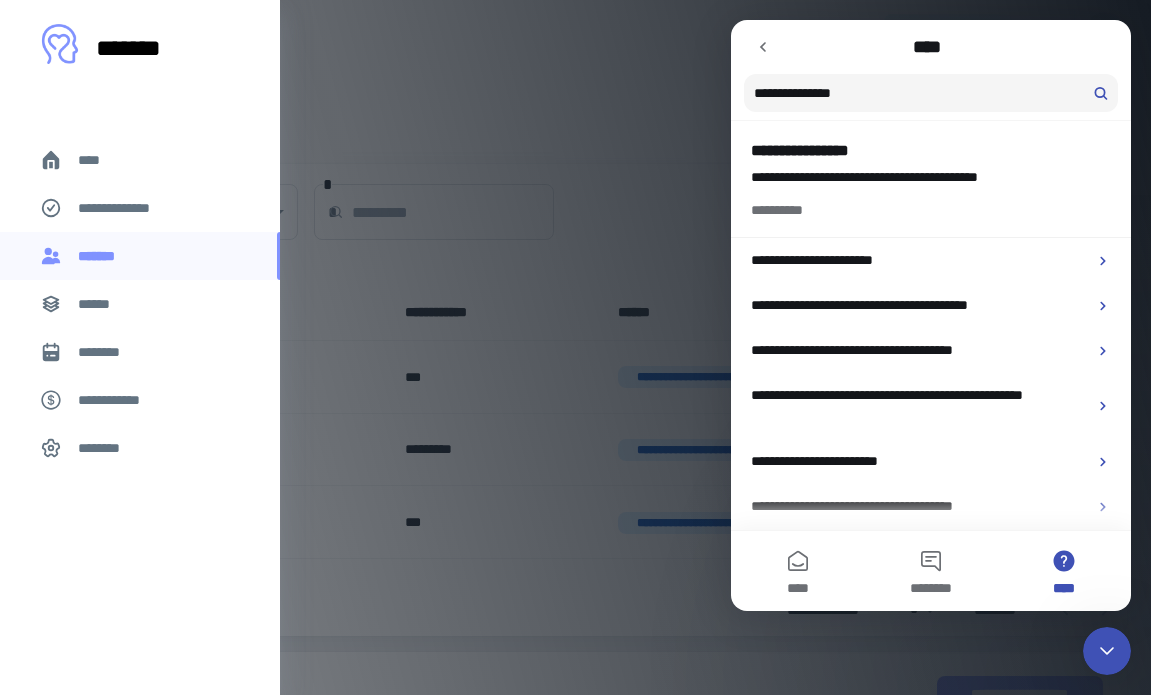 click on "**********" at bounding box center [140, 208] 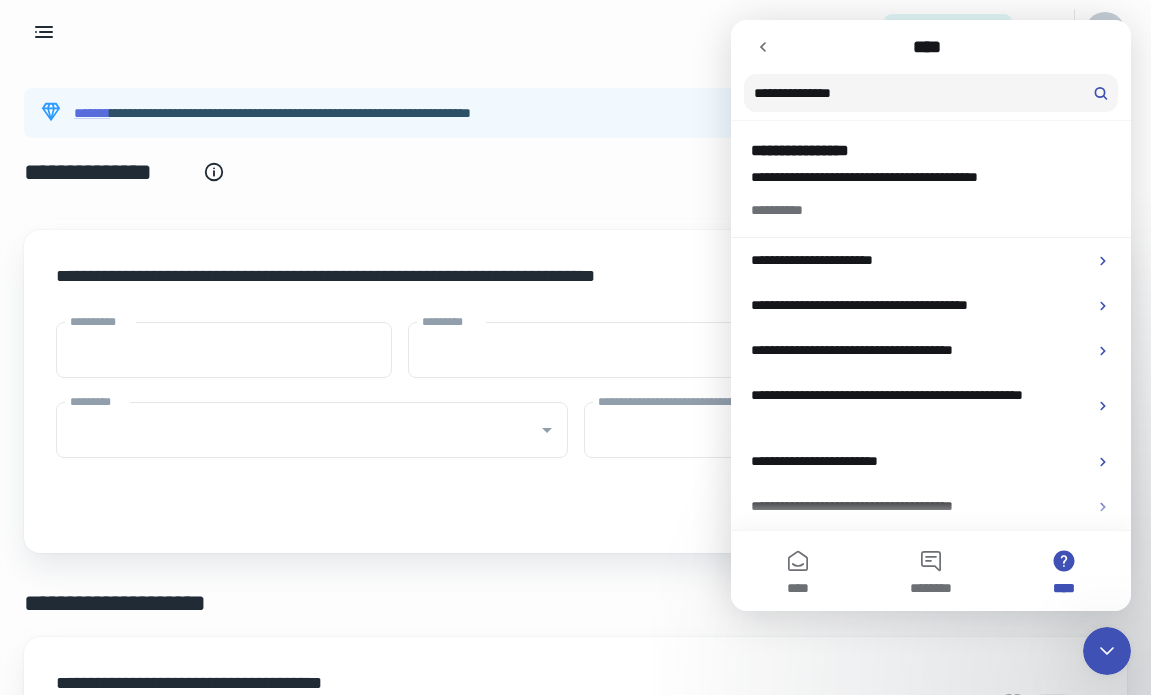type on "****" 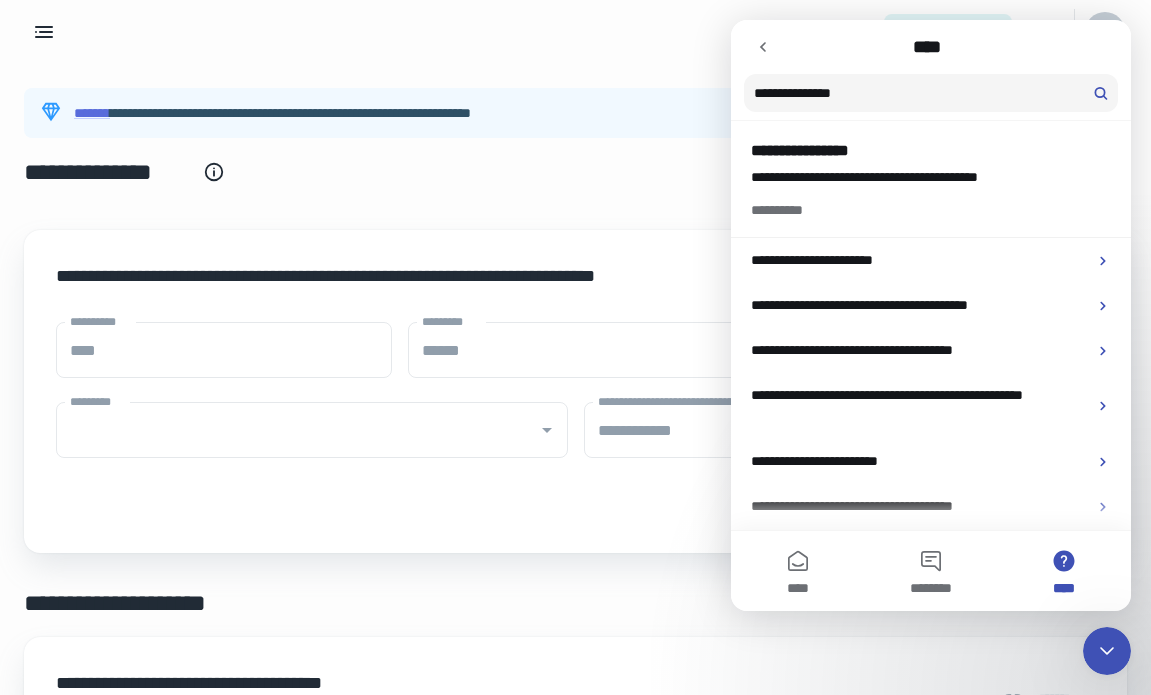 type on "**********" 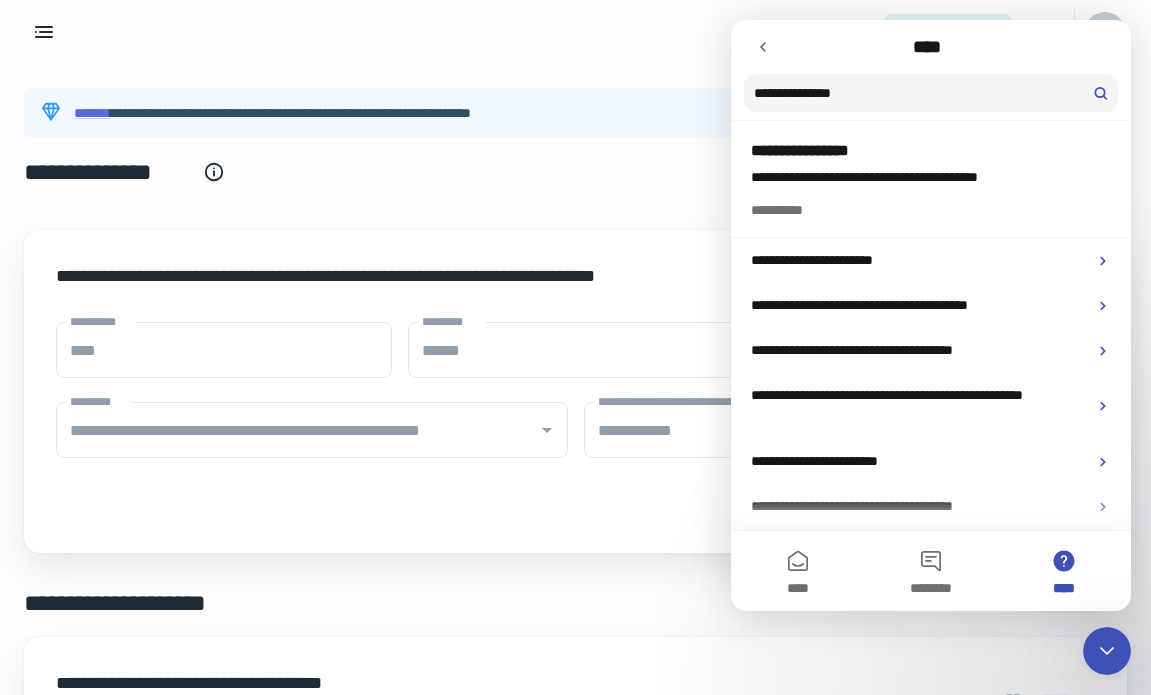 click 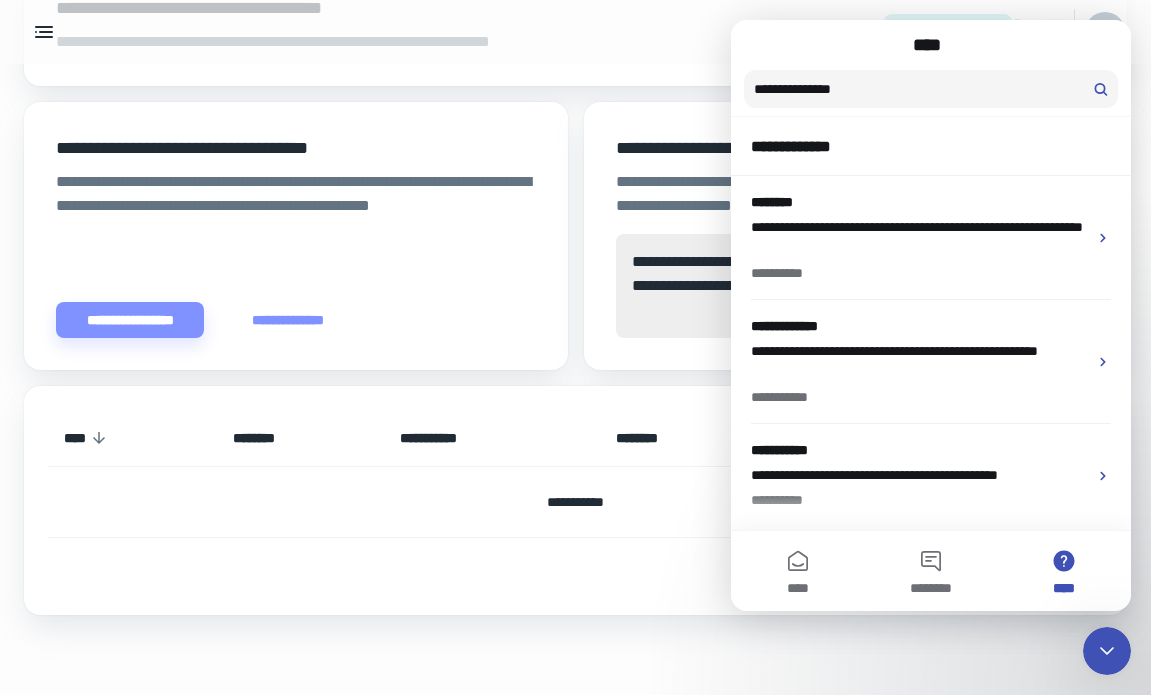 scroll, scrollTop: 675, scrollLeft: 0, axis: vertical 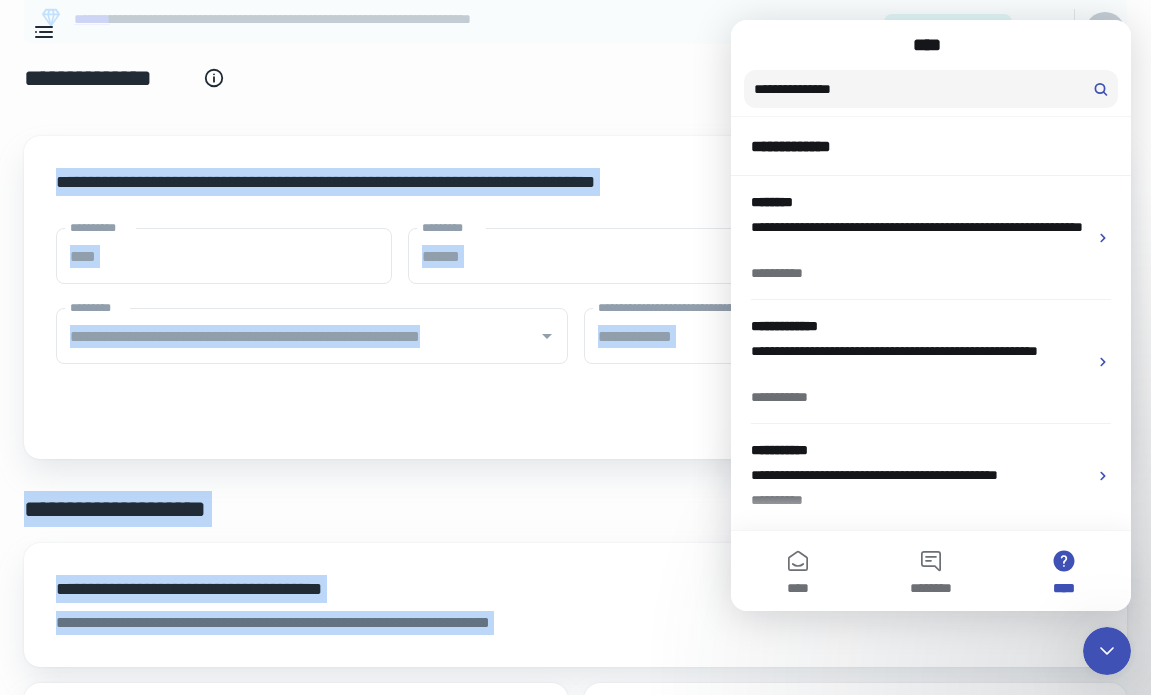 drag, startPoint x: 262, startPoint y: 385, endPoint x: 251, endPoint y: 98, distance: 287.21072 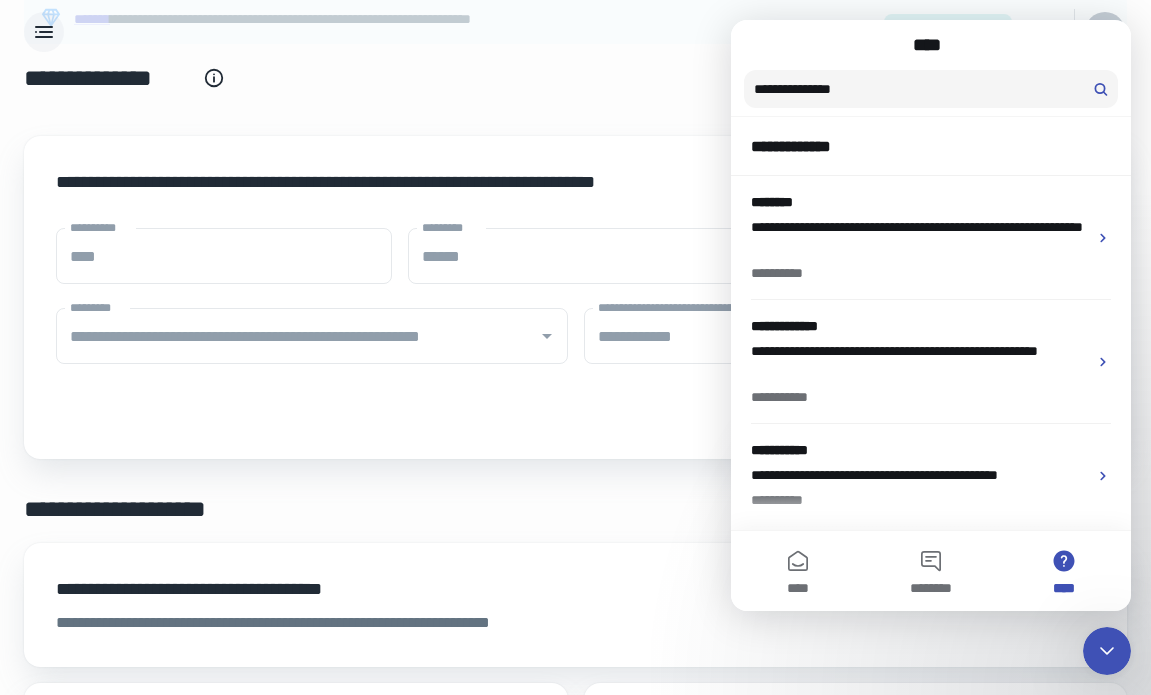 click at bounding box center (44, 32) 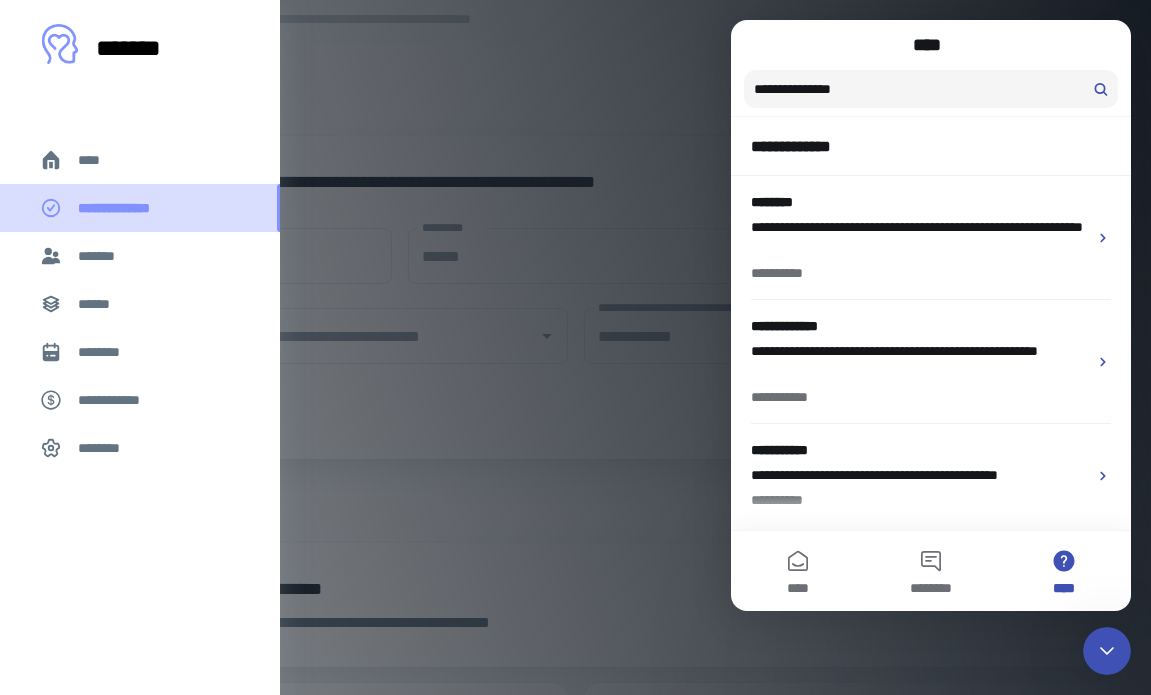click on "**********" at bounding box center (128, 208) 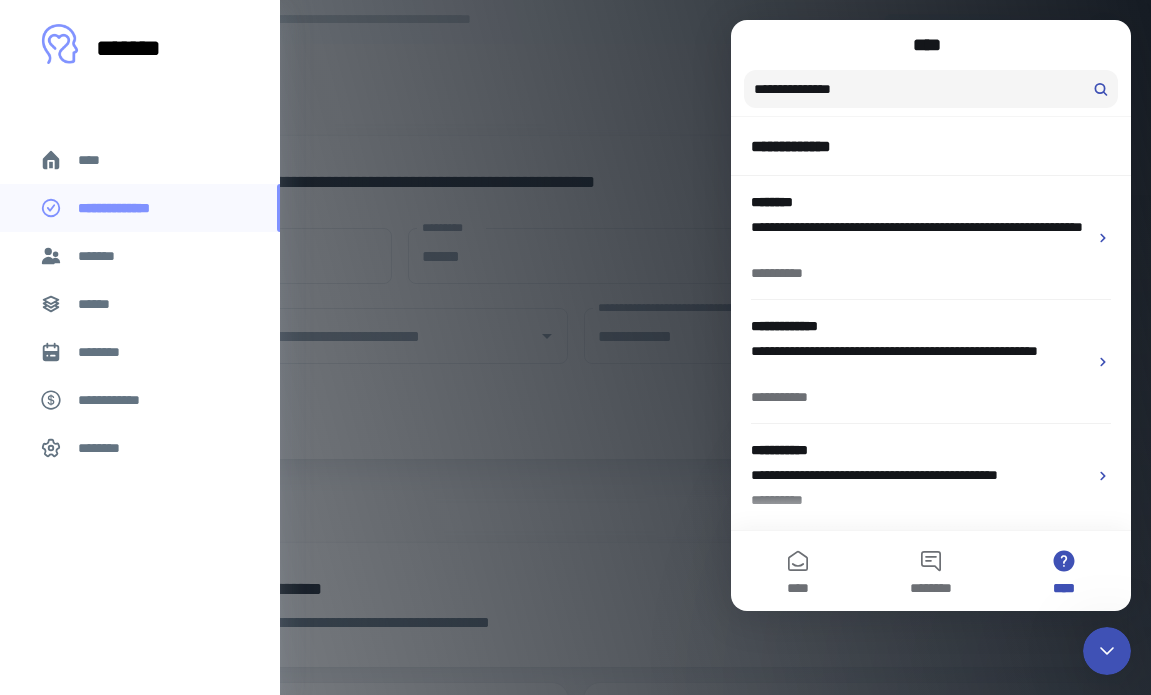 click at bounding box center (575, 347) 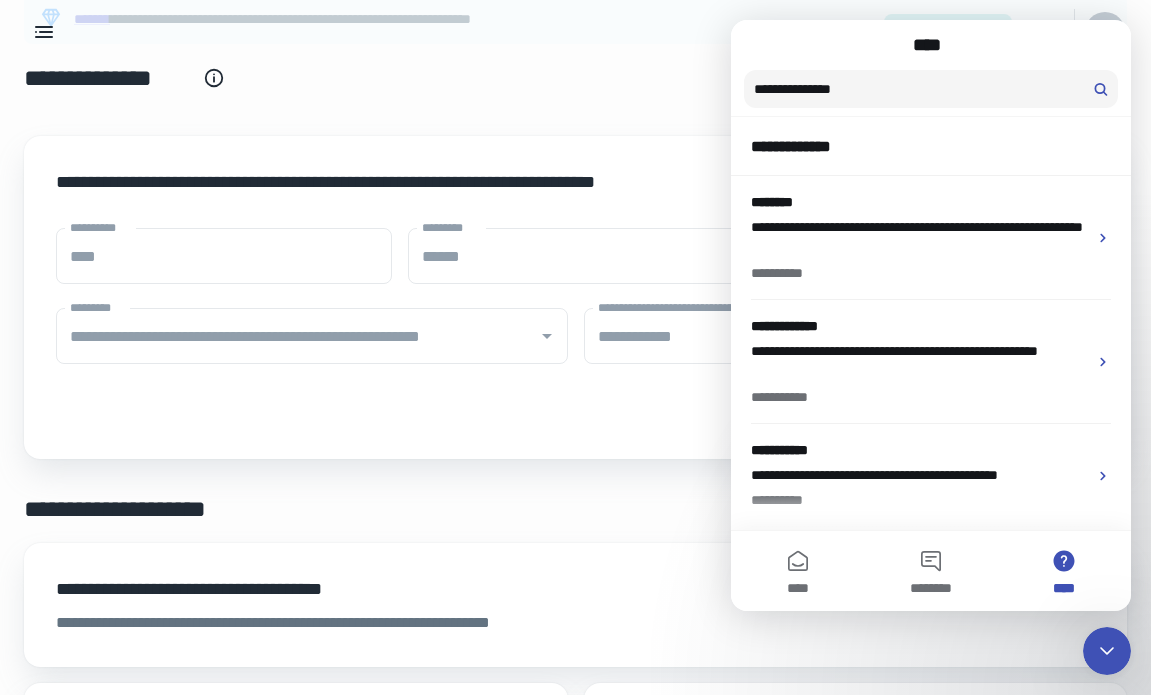 click on "**********" at bounding box center (575, 705) 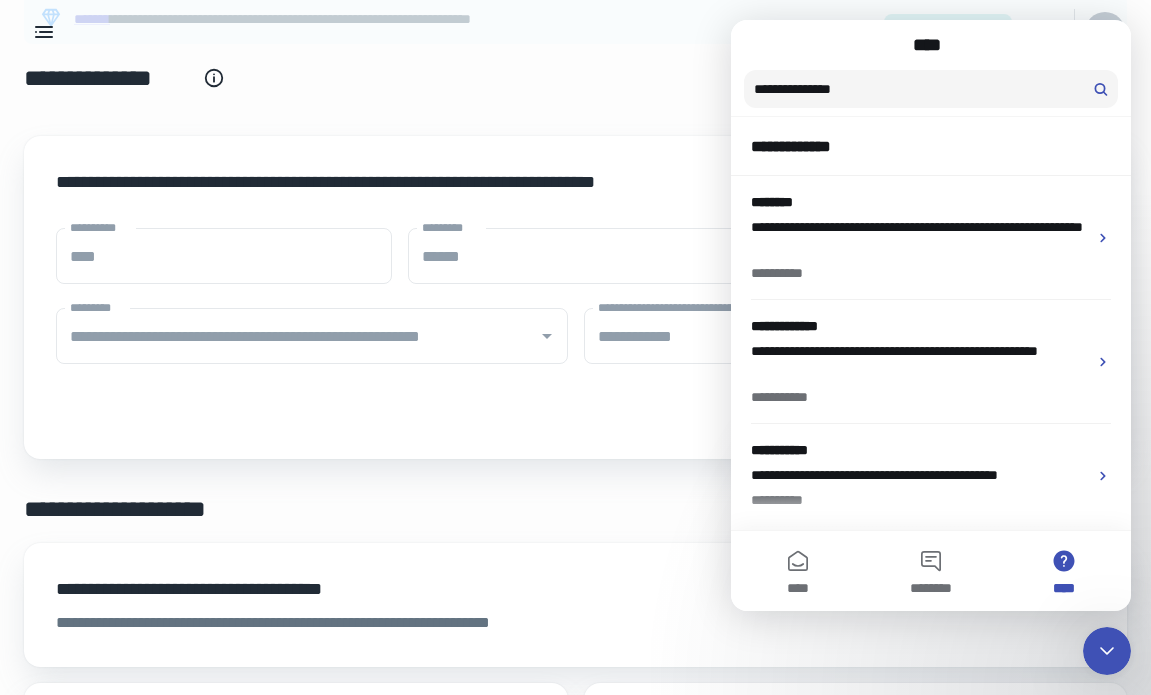 click on "*********" at bounding box center (575, 32) 